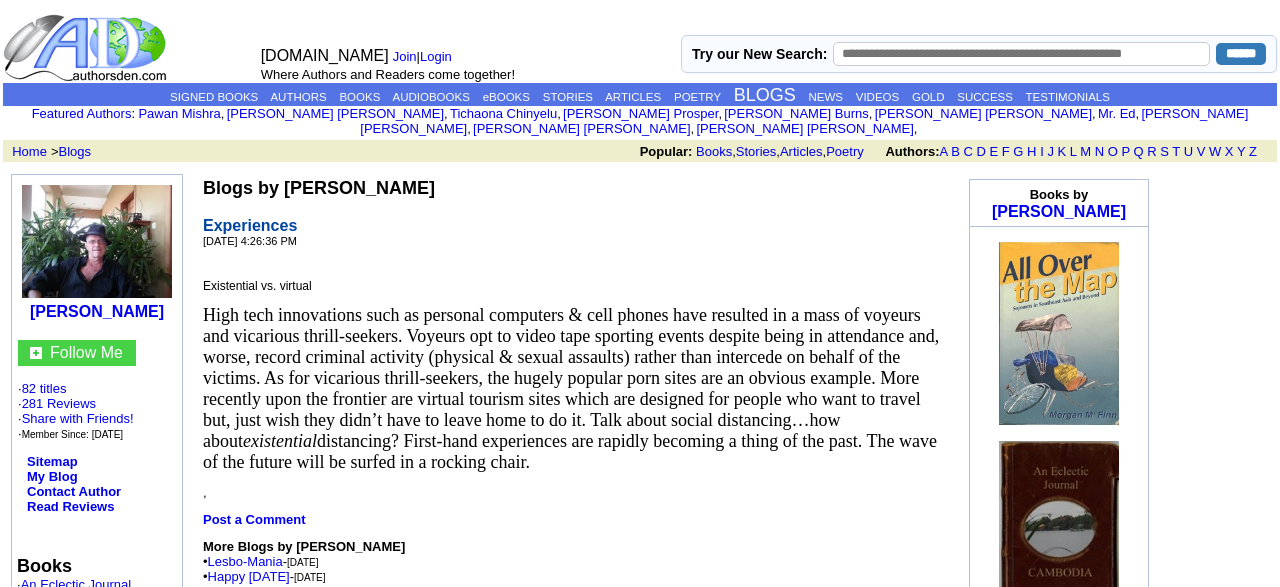 scroll, scrollTop: 0, scrollLeft: 0, axis: both 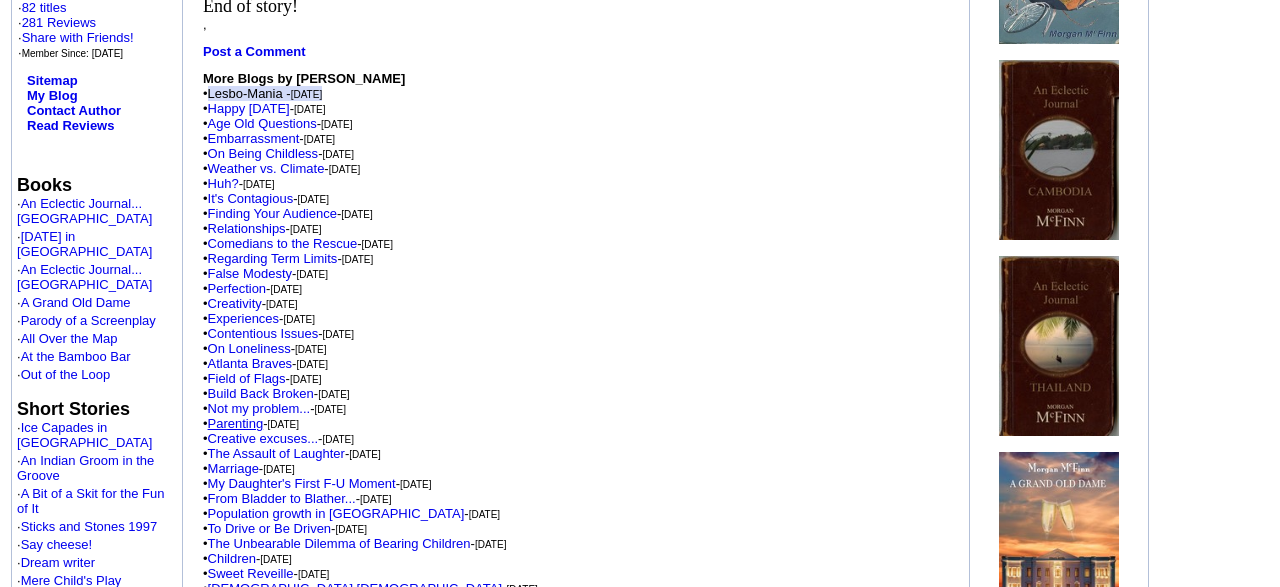 click on "Parenting" at bounding box center (236, 423) 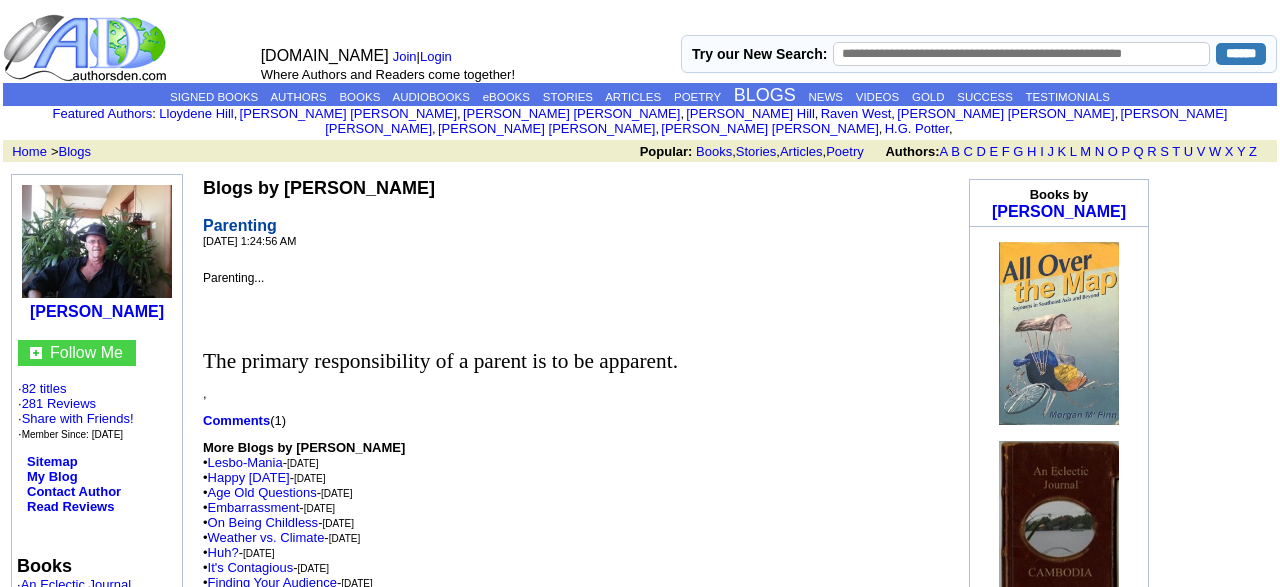 scroll, scrollTop: 0, scrollLeft: 0, axis: both 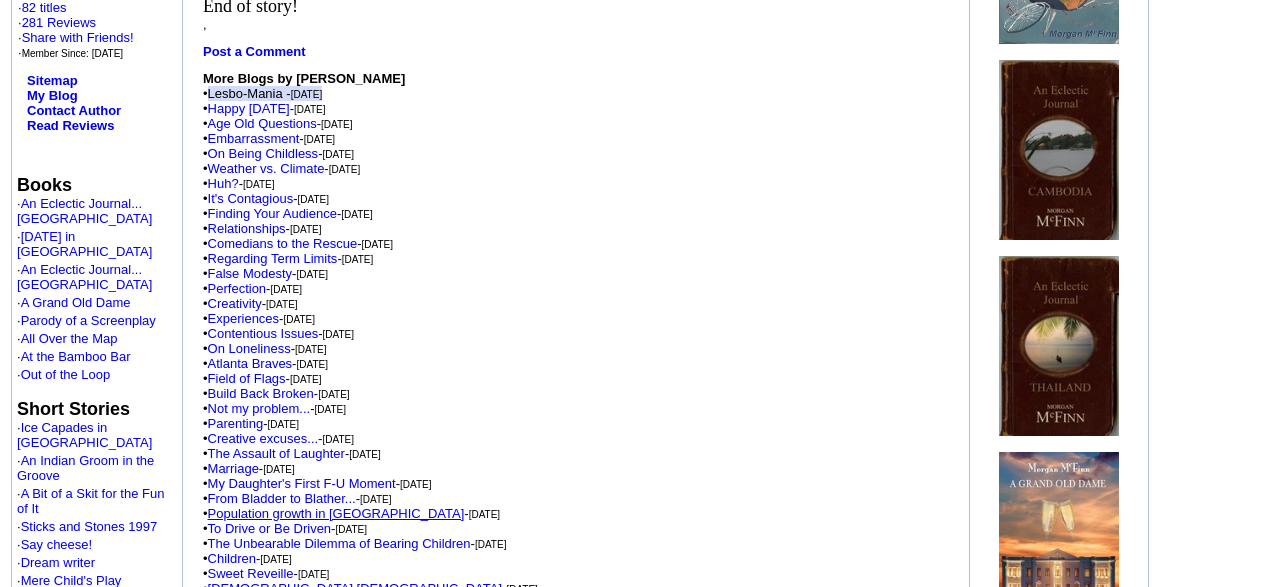 click on "Population growth in [GEOGRAPHIC_DATA]" at bounding box center (336, 513) 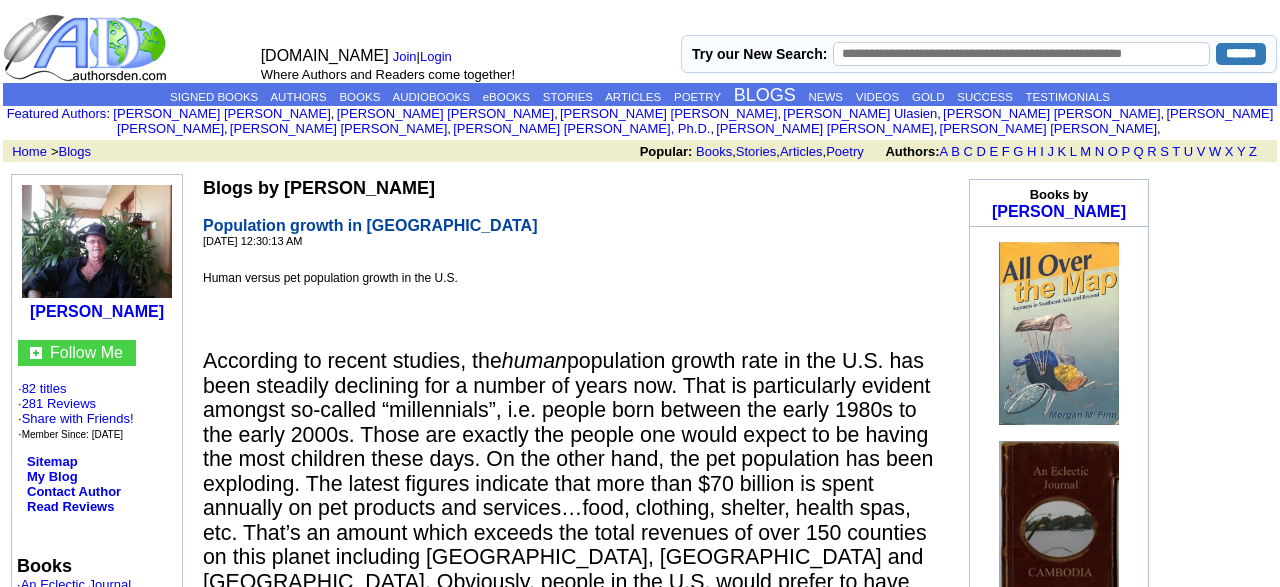 scroll, scrollTop: 0, scrollLeft: 0, axis: both 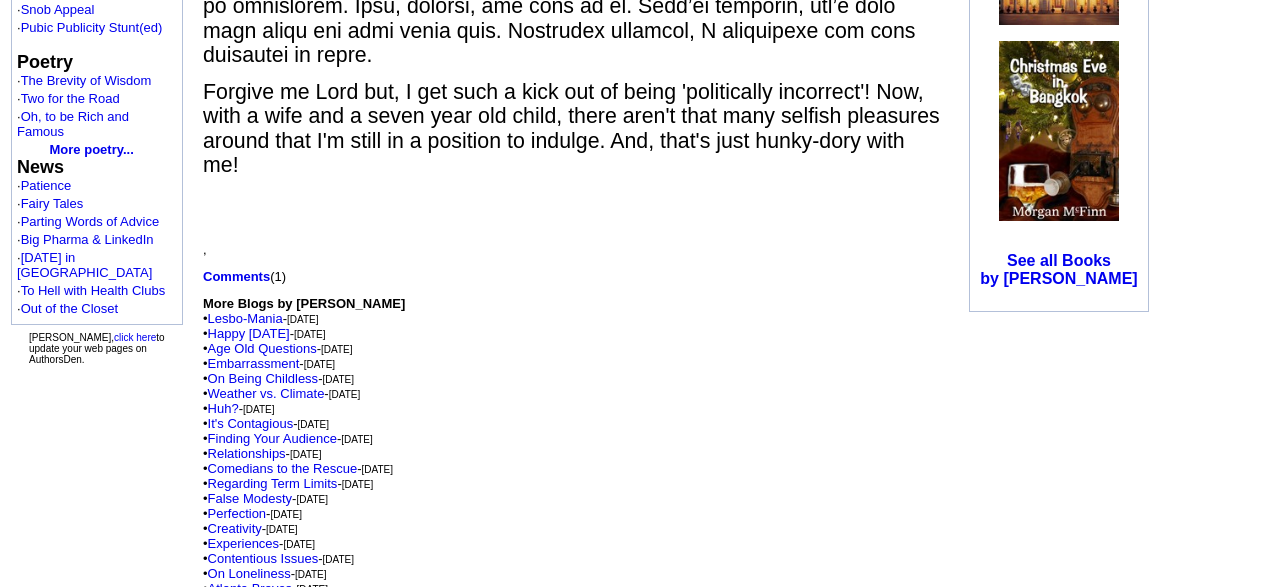 drag, startPoint x: 1273, startPoint y: 582, endPoint x: 991, endPoint y: 476, distance: 301.264 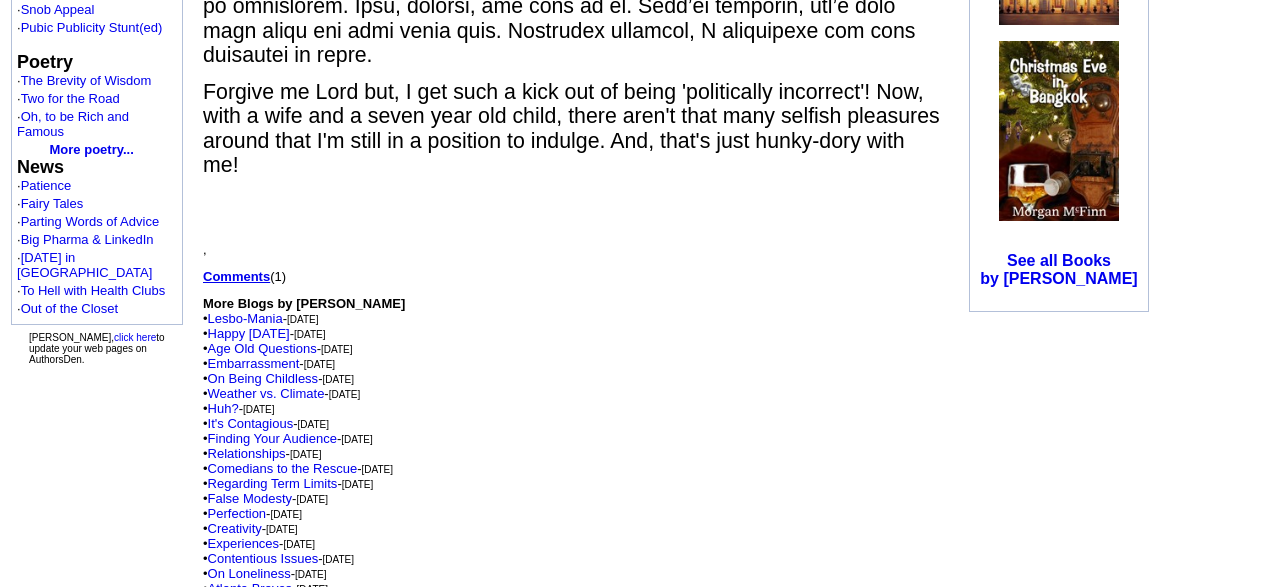 click on "Comments" at bounding box center (236, 276) 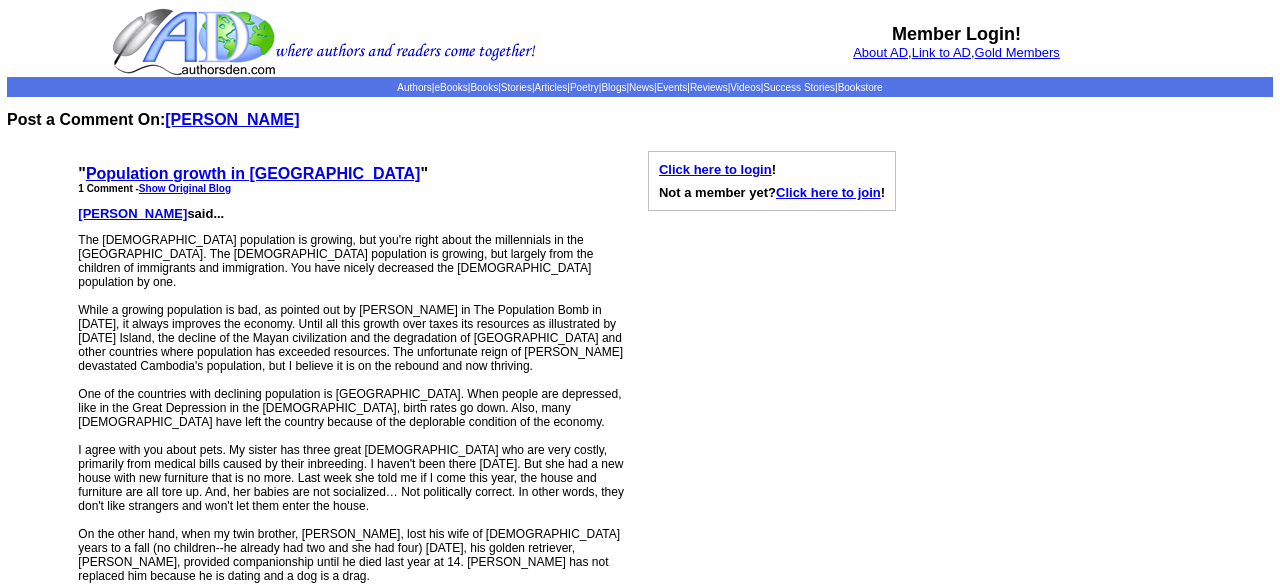 scroll, scrollTop: 0, scrollLeft: 0, axis: both 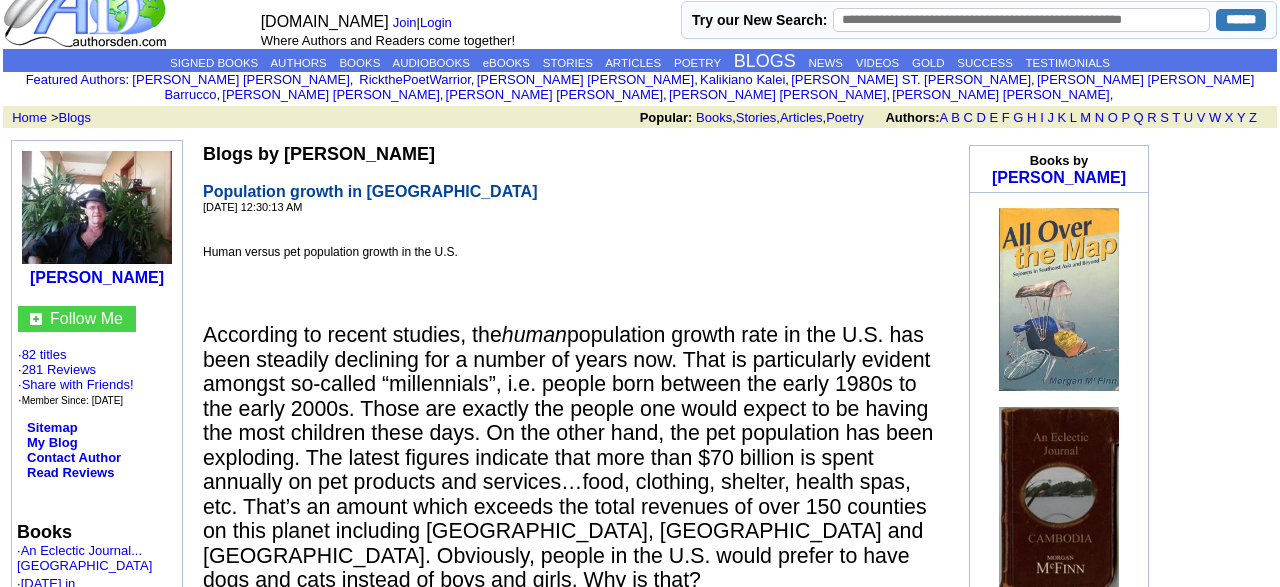 drag, startPoint x: 1273, startPoint y: 5, endPoint x: 865, endPoint y: 151, distance: 433.3359 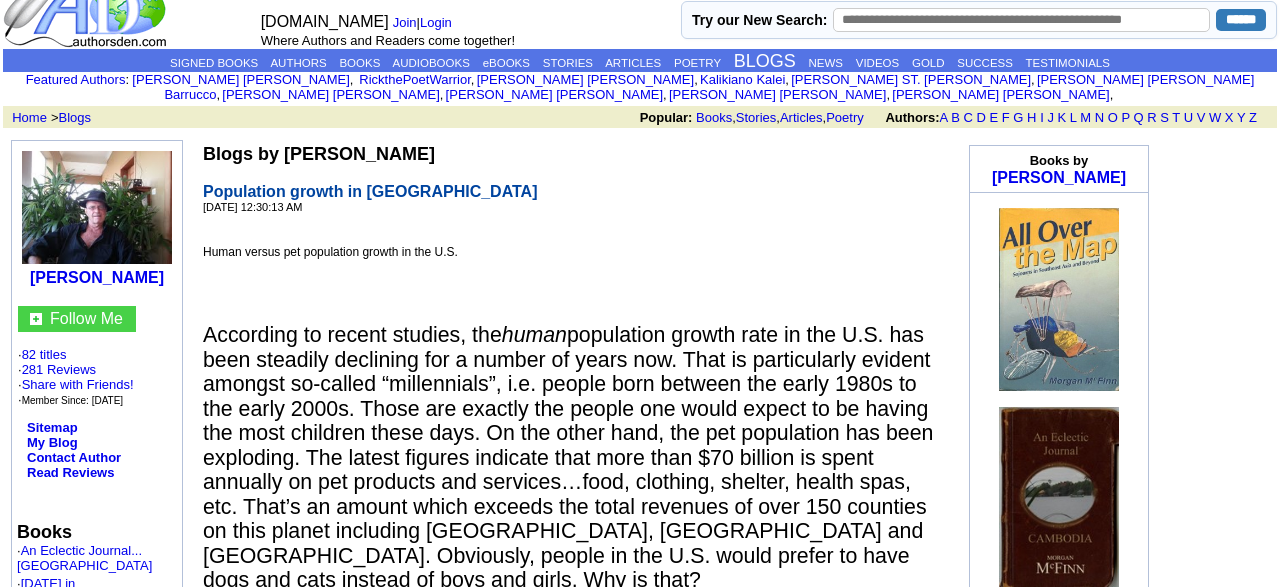 click on "According to recent studies, the  human  population growth rate in the U.S. has been steadily declining for a number of years now. That is particularly evident amongst so-called “millennials”, i.e. people born between the early 1980s to the early 2000s. Those are exactly the people one would expect to be having the most children these days. On the other hand, the pet population has been exploding. The latest figures indicate that more than $70 billion is spent annually on pet products and services…food, clothing, shelter, health spas, etc. That’s an amount which exceeds the total revenues of over 150 counties on this planet including New Zealand, Malaysia and Israel. Obviously, people in the U.S. would prefer to have dogs and cats instead of boys and girls. Why is that?" at bounding box center [568, 457] 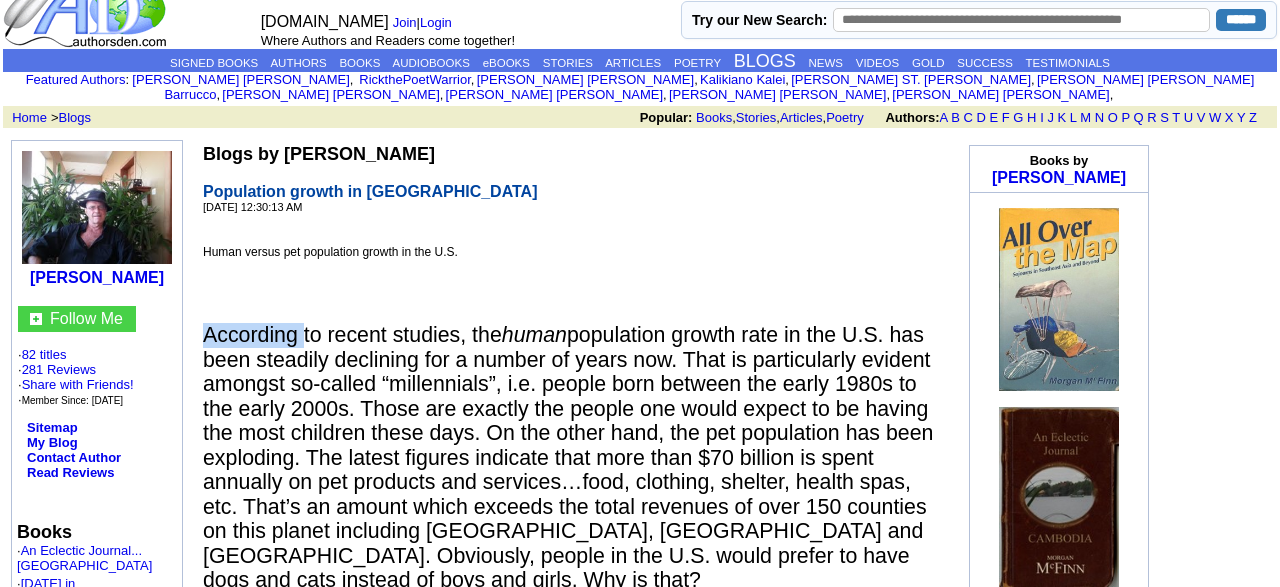 click on "According to recent studies, the  human  population growth rate in the U.S. has been steadily declining for a number of years now. That is particularly evident amongst so-called “millennials”, i.e. people born between the early 1980s to the early 2000s. Those are exactly the people one would expect to be having the most children these days. On the other hand, the pet population has been exploding. The latest figures indicate that more than $70 billion is spent annually on pet products and services…food, clothing, shelter, health spas, etc. That’s an amount which exceeds the total revenues of over 150 counties on this planet including New Zealand, Malaysia and Israel. Obviously, people in the U.S. would prefer to have dogs and cats instead of boys and girls. Why is that?" at bounding box center (568, 457) 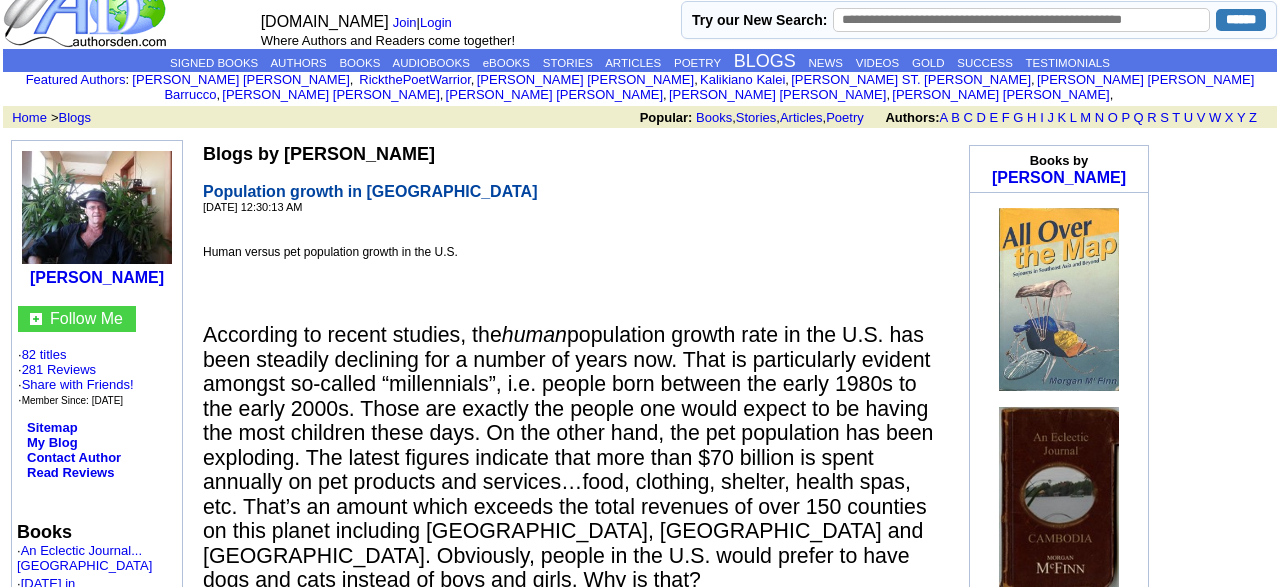 click at bounding box center [573, 304] 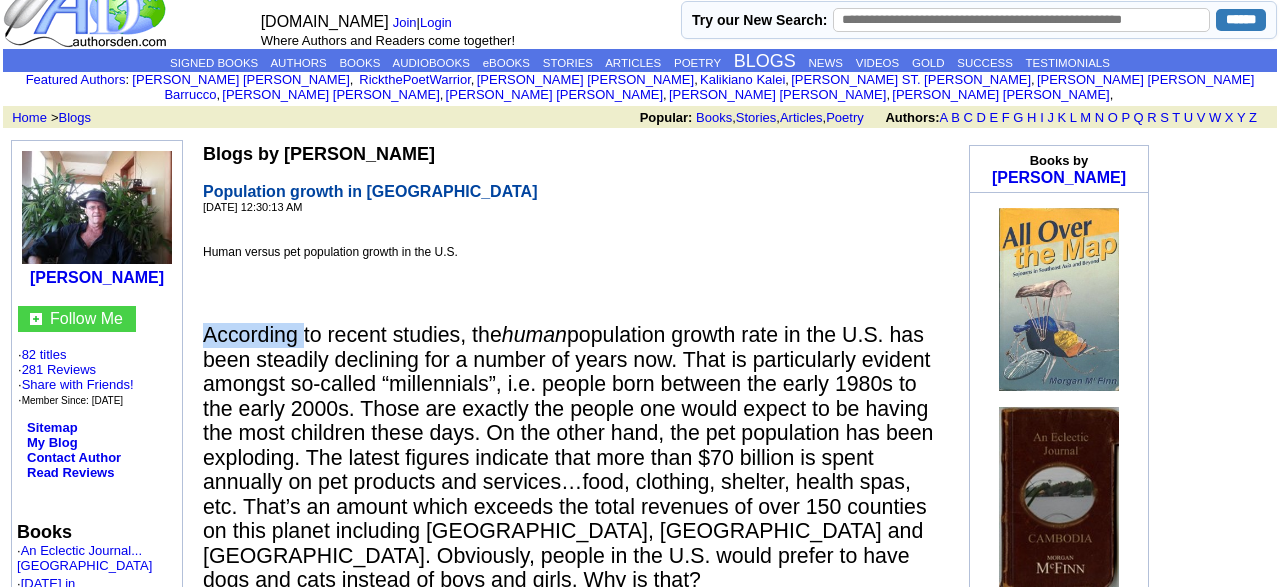click on "According to recent studies, the  human  population growth rate in the U.S. has been steadily declining for a number of years now. That is particularly evident amongst so-called “millennials”, i.e. people born between the early 1980s to the early 2000s. Those are exactly the people one would expect to be having the most children these days. On the other hand, the pet population has been exploding. The latest figures indicate that more than $70 billion is spent annually on pet products and services…food, clothing, shelter, health spas, etc. That’s an amount which exceeds the total revenues of over 150 counties on this planet including New Zealand, Malaysia and Israel. Obviously, people in the U.S. would prefer to have dogs and cats instead of boys and girls. Why is that?" at bounding box center (568, 457) 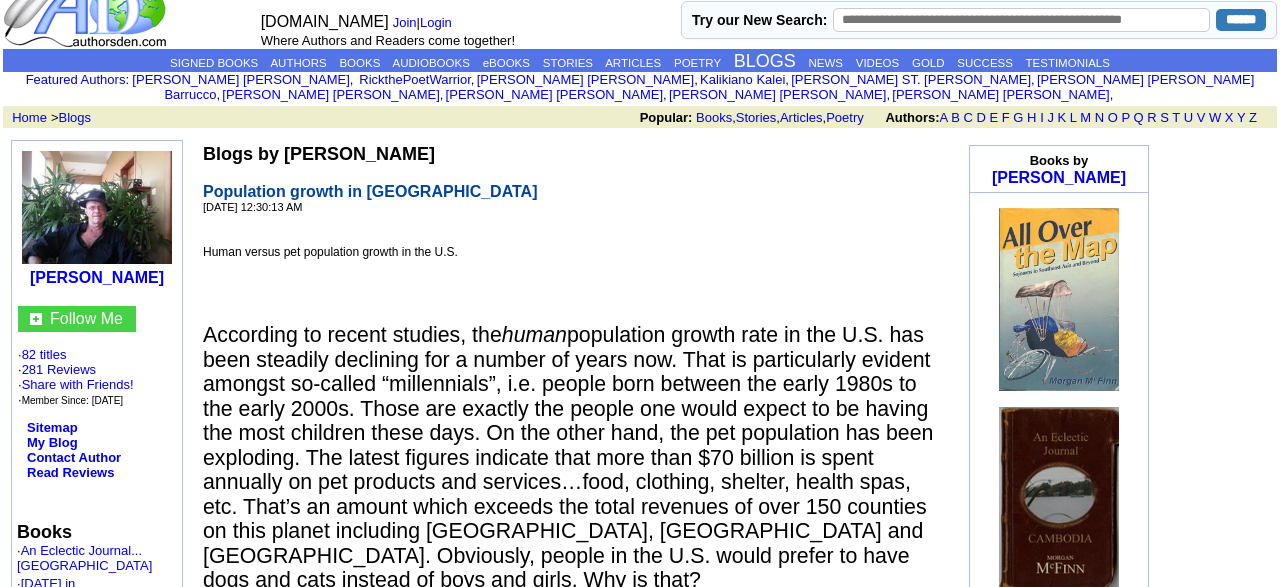 click at bounding box center [573, 304] 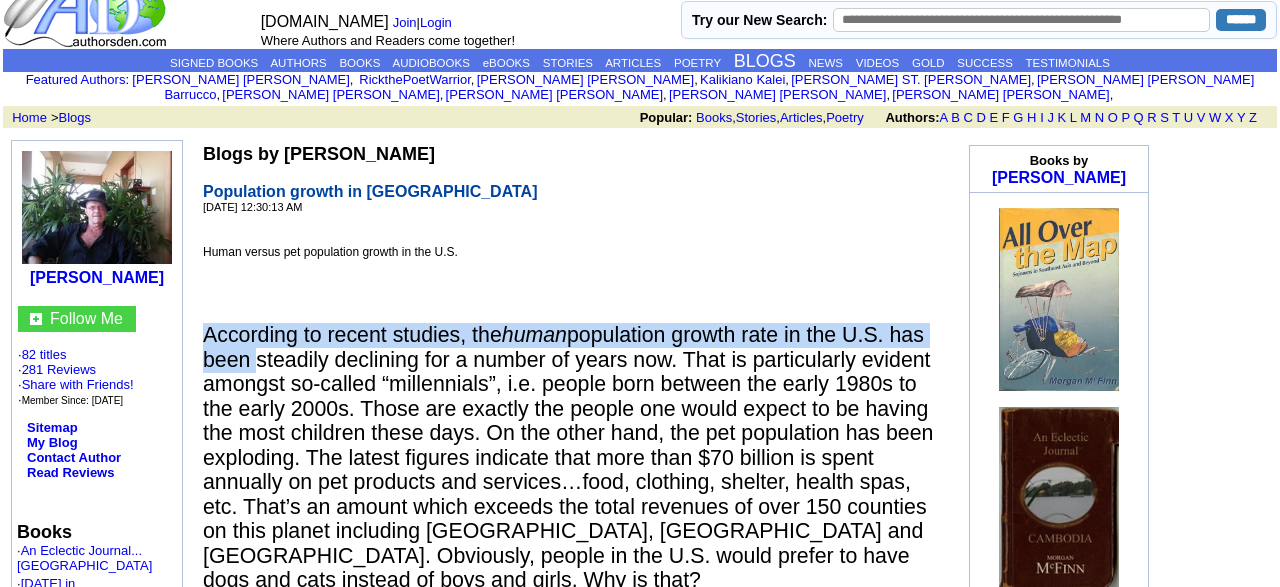 drag, startPoint x: 205, startPoint y: 319, endPoint x: 270, endPoint y: 344, distance: 69.641945 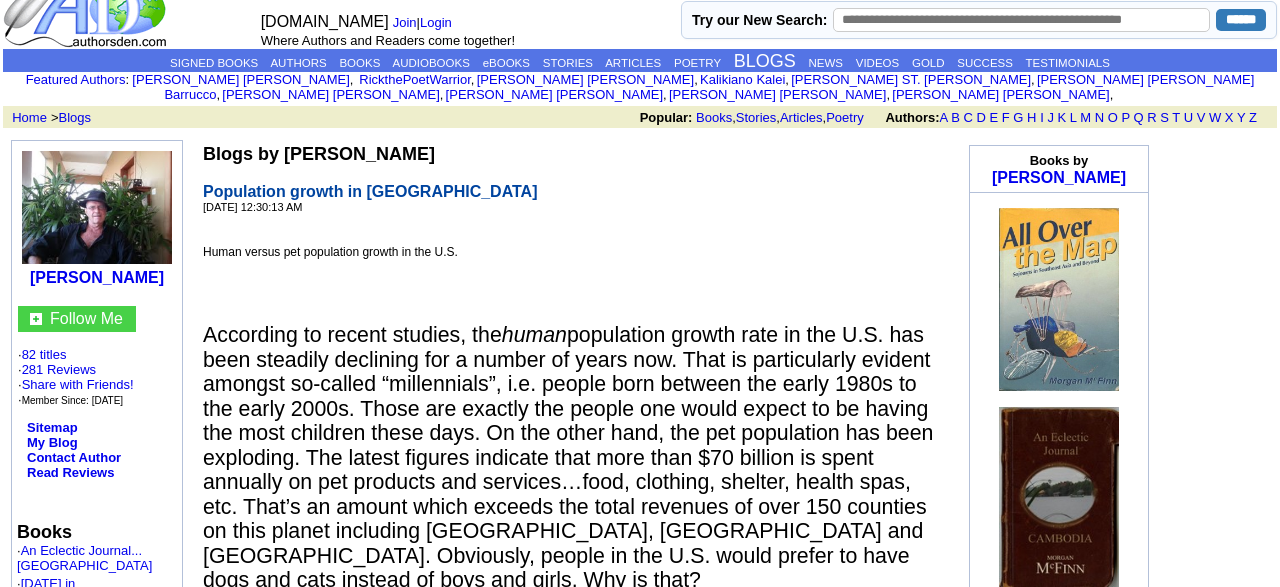 click on "According to recent studies, the  human  population growth rate in the U.S. has been steadily declining for a number of years now. That is particularly evident amongst so-called “millennials”, i.e. people born between the early 1980s to the early 2000s. Those are exactly the people one would expect to be having the most children these days. On the other hand, the pet population has been exploding. The latest figures indicate that more than $70 billion is spent annually on pet products and services…food, clothing, shelter, health spas, etc. That’s an amount which exceeds the total revenues of over 150 counties on this planet including New Zealand, Malaysia and Israel. Obviously, people in the U.S. would prefer to have dogs and cats instead of boys and girls. Why is that?
Loneliness is often cited as a primary reason. As the world has become more & more technologically connected it has become full of more & more people who are socially and emotionally  disconnected
," at bounding box center [573, 741] 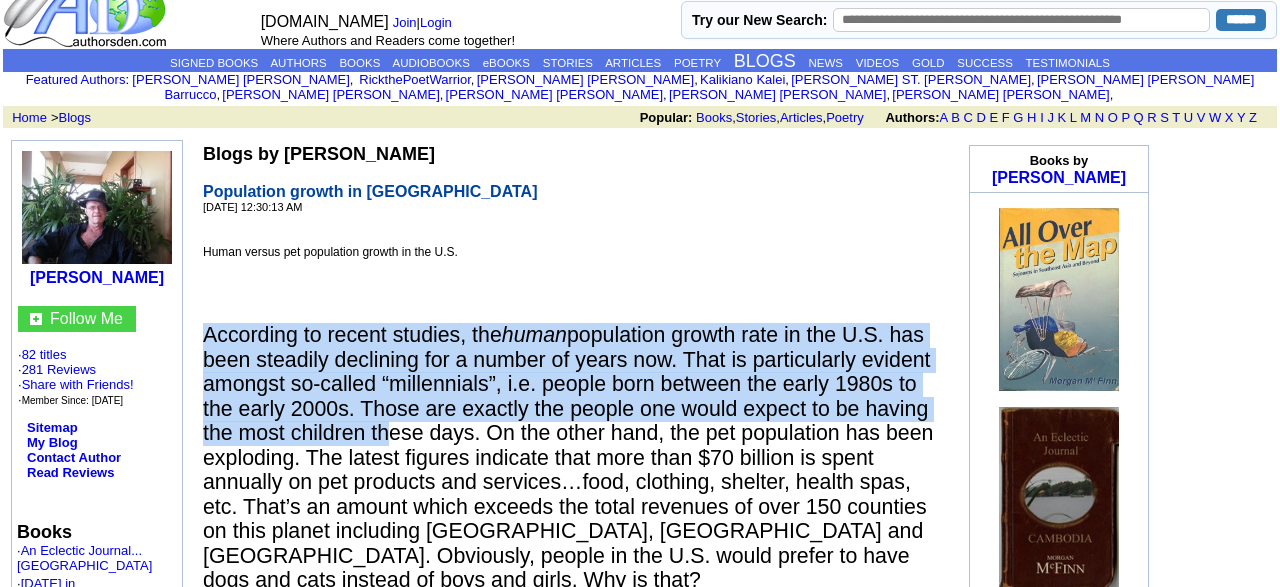 drag, startPoint x: 205, startPoint y: 321, endPoint x: 389, endPoint y: 435, distance: 216.45323 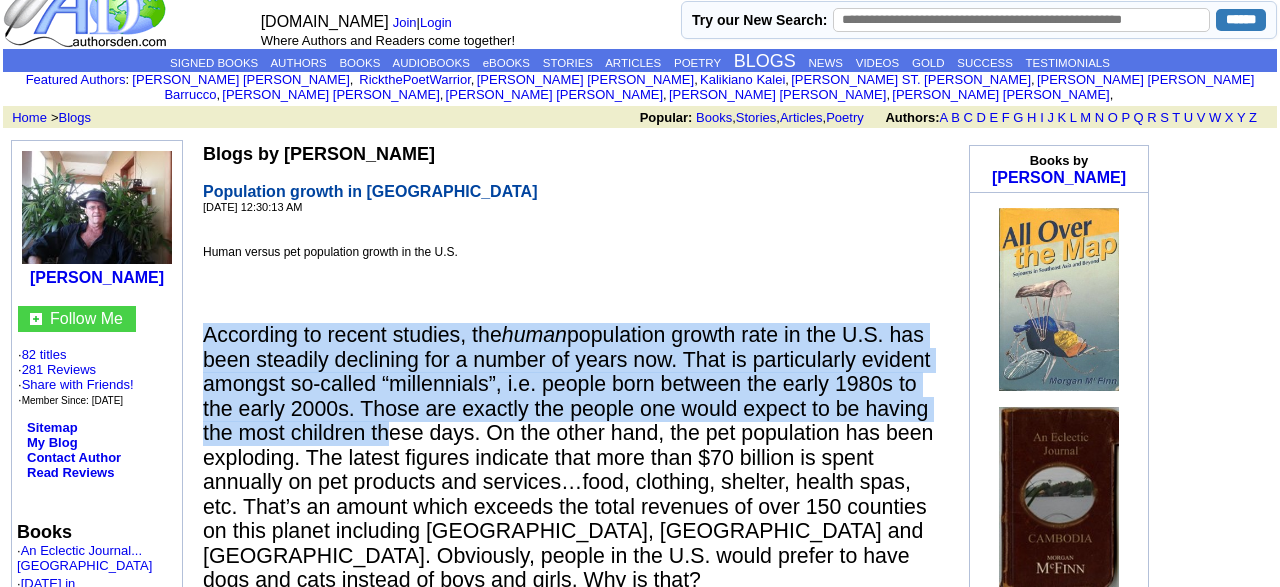 click on "According to recent studies, the  human  population growth rate in the U.S. has been steadily declining for a number of years now. That is particularly evident amongst so-called “millennials”, i.e. people born between the early 1980s to the early 2000s. Those are exactly the people one would expect to be having the most children these days. On the other hand, the pet population has been exploding. The latest figures indicate that more than $70 billion is spent annually on pet products and services…food, clothing, shelter, health spas, etc. That’s an amount which exceeds the total revenues of over 150 counties on this planet including New Zealand, Malaysia and Israel. Obviously, people in the U.S. would prefer to have dogs and cats instead of boys and girls. Why is that?" at bounding box center (568, 457) 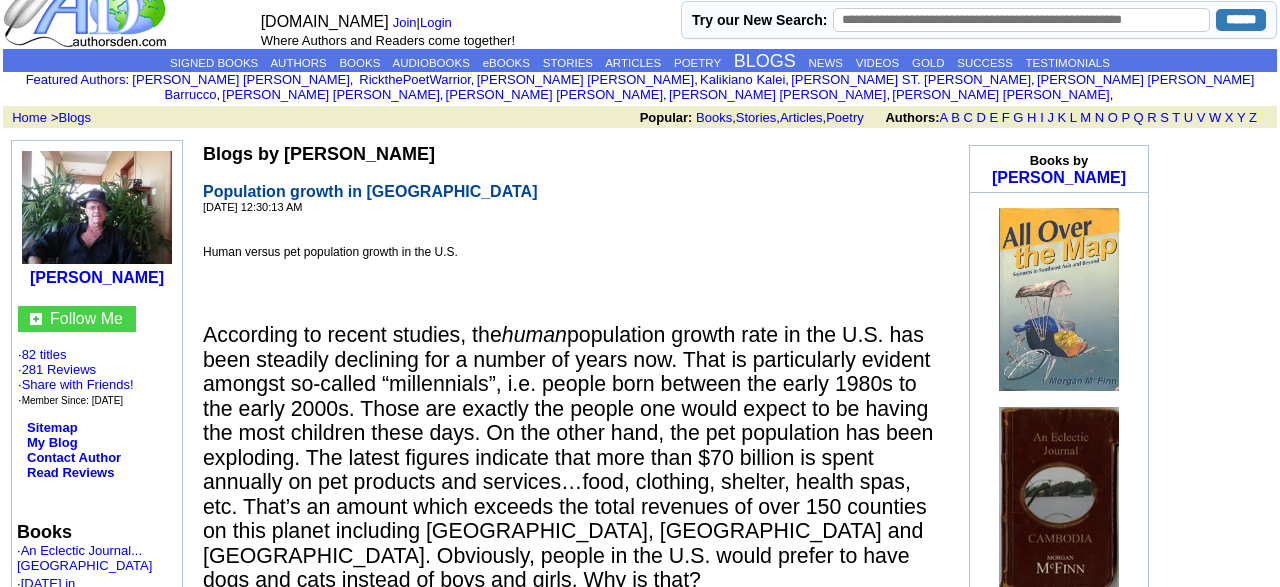 click at bounding box center (573, 278) 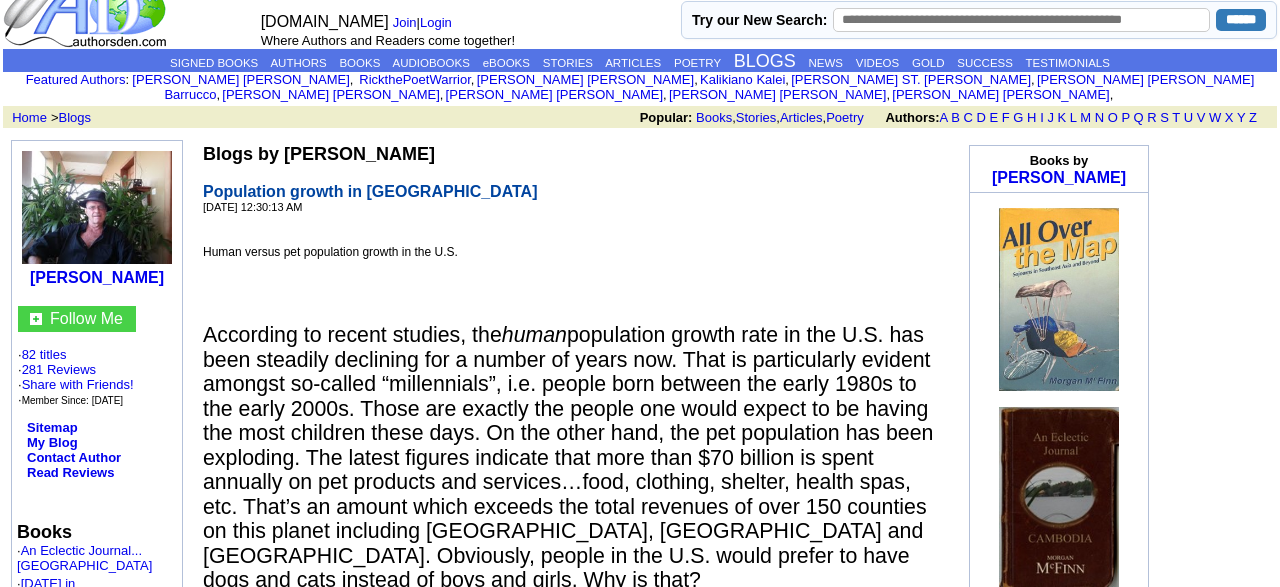 click on "According to recent studies, the  human  population growth rate in the U.S. has been steadily declining for a number of years now. That is particularly evident amongst so-called “millennials”, i.e. people born between the early 1980s to the early 2000s. Those are exactly the people one would expect to be having the most children these days. On the other hand, the pet population has been exploding. The latest figures indicate that more than $70 billion is spent annually on pet products and services…food, clothing, shelter, health spas, etc. That’s an amount which exceeds the total revenues of over 150 counties on this planet including New Zealand, Malaysia and Israel. Obviously, people in the U.S. would prefer to have dogs and cats instead of boys and girls. Why is that?" at bounding box center (568, 457) 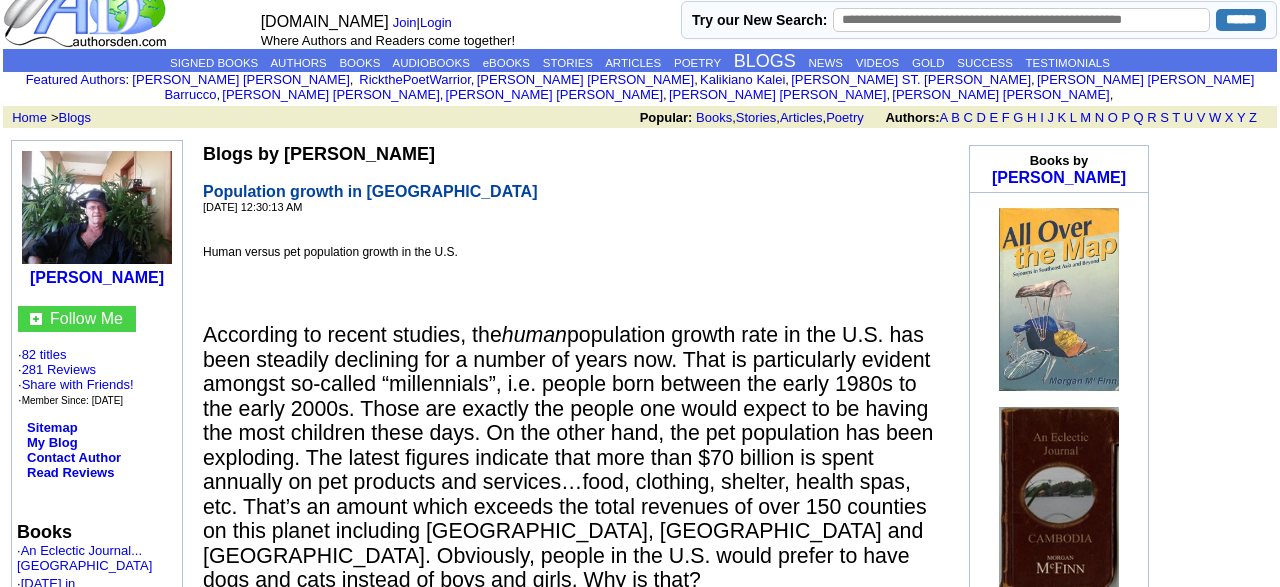 click on "According to recent studies, the  human  population growth rate in the U.S. has been steadily declining for a number of years now. That is particularly evident amongst so-called “millennials”, i.e. people born between the early 1980s to the early 2000s. Those are exactly the people one would expect to be having the most children these days. On the other hand, the pet population has been exploding. The latest figures indicate that more than $70 billion is spent annually on pet products and services…food, clothing, shelter, health spas, etc. That’s an amount which exceeds the total revenues of over 150 counties on this planet including New Zealand, Malaysia and Israel. Obviously, people in the U.S. would prefer to have dogs and cats instead of boys and girls. Why is that?" at bounding box center [568, 457] 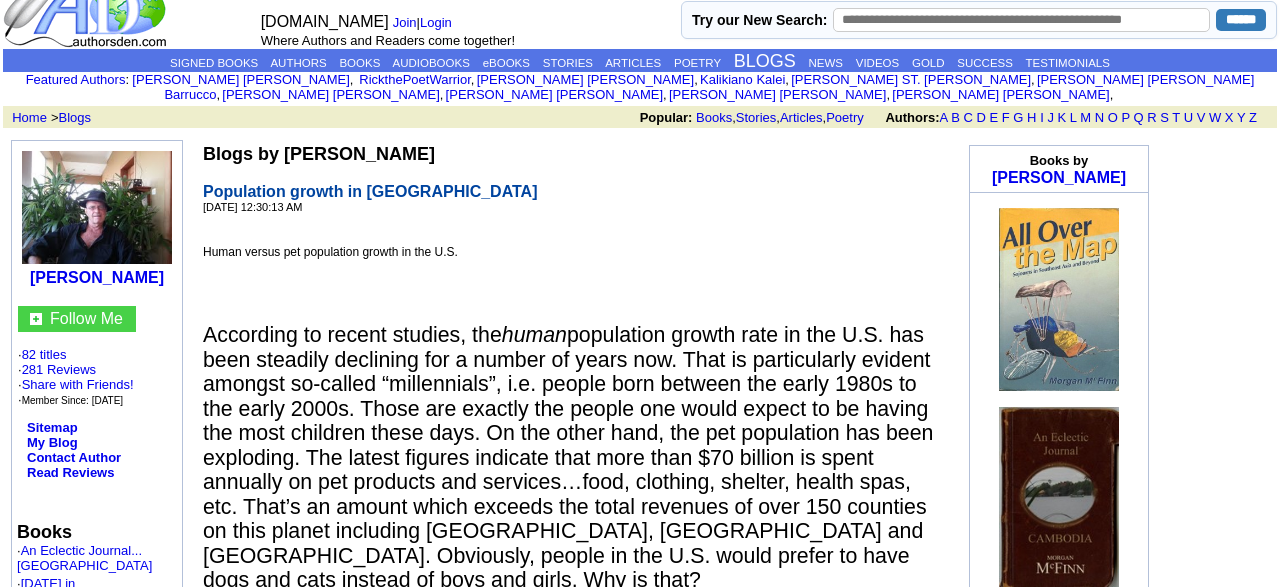 click on "According to recent studies, the  human  population growth rate in the U.S. has been steadily declining for a number of years now. That is particularly evident amongst so-called “millennials”, i.e. people born between the early 1980s to the early 2000s. Those are exactly the people one would expect to be having the most children these days. On the other hand, the pet population has been exploding. The latest figures indicate that more than $70 billion is spent annually on pet products and services…food, clothing, shelter, health spas, etc. That’s an amount which exceeds the total revenues of over 150 counties on this planet including New Zealand, Malaysia and Israel. Obviously, people in the U.S. would prefer to have dogs and cats instead of boys and girls. Why is that?" at bounding box center (568, 457) 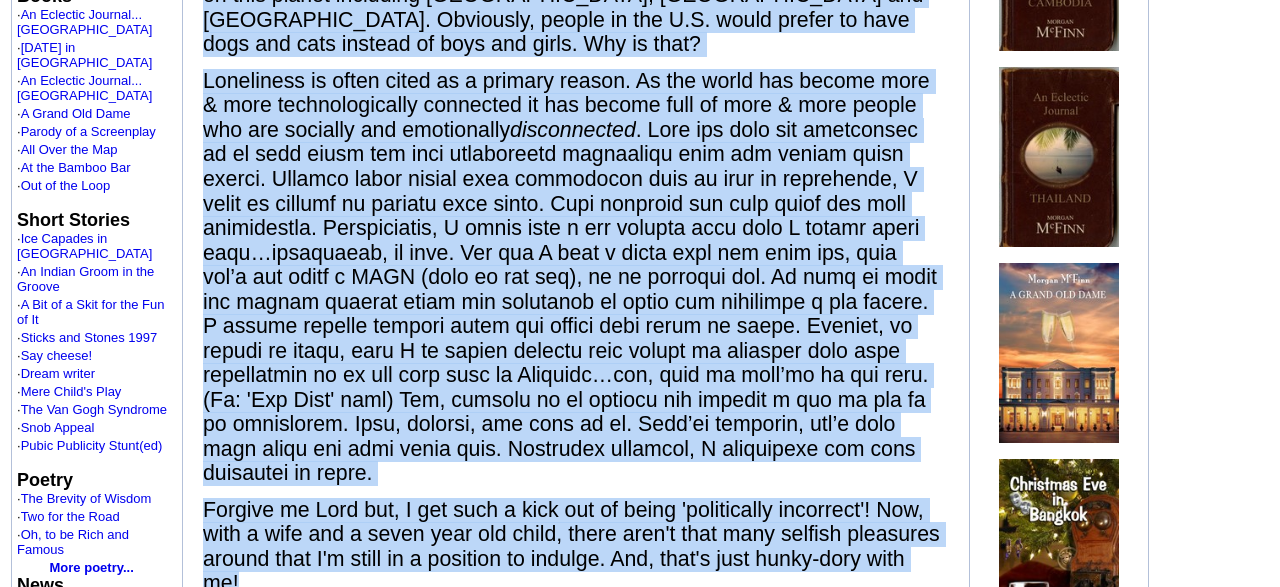 scroll, scrollTop: 708, scrollLeft: 0, axis: vertical 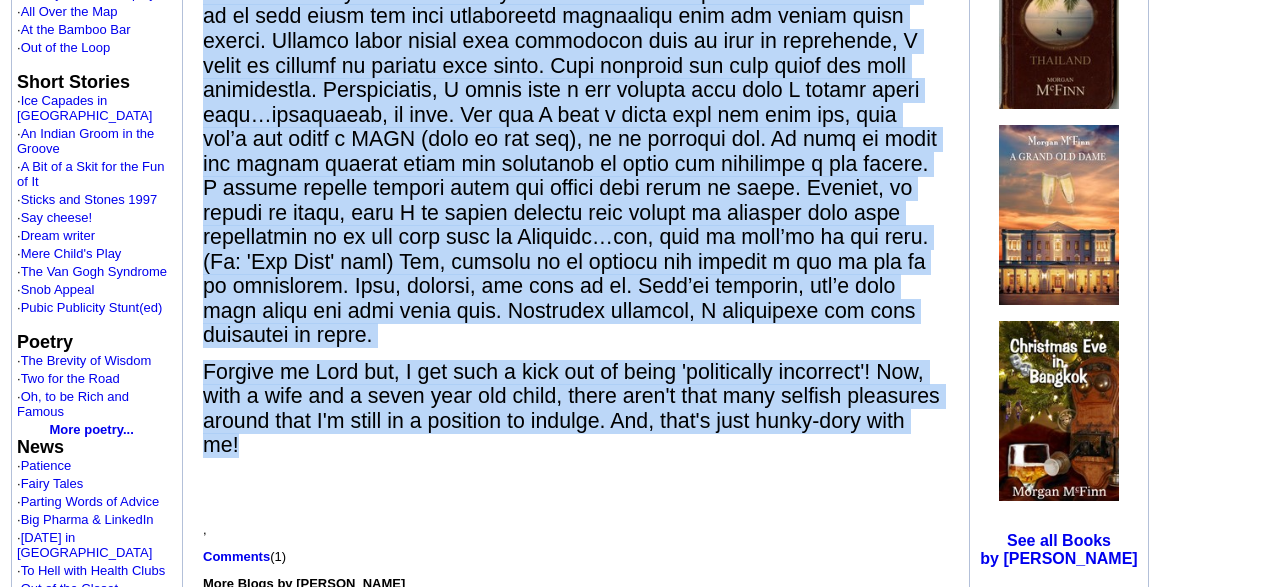 drag, startPoint x: 207, startPoint y: 321, endPoint x: 516, endPoint y: 436, distance: 329.70593 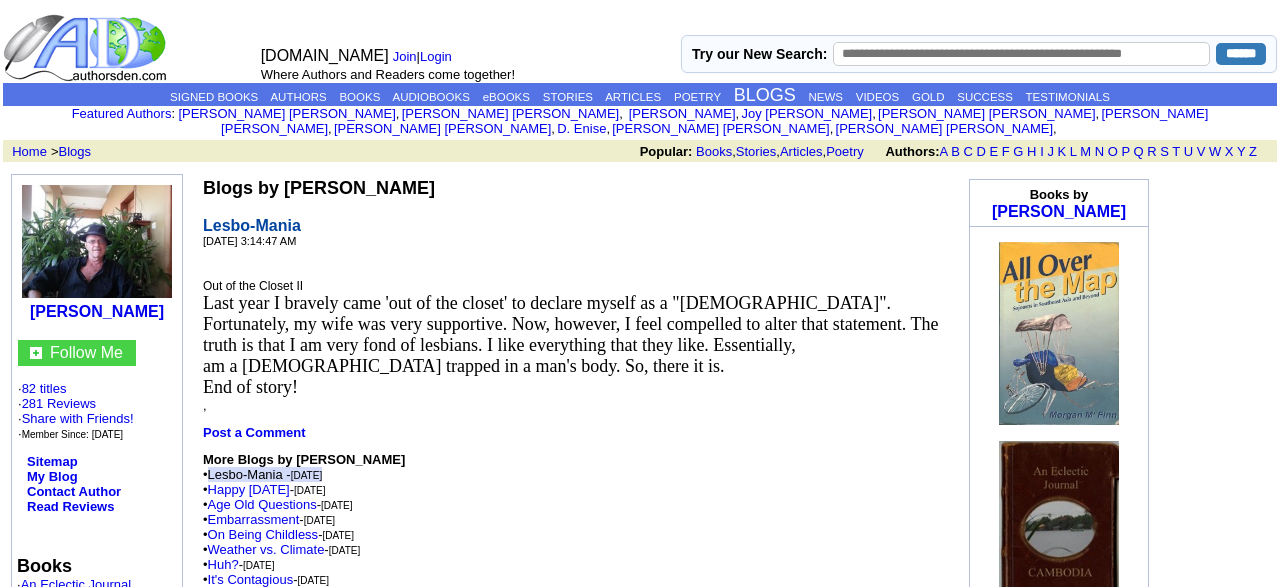 scroll, scrollTop: 381, scrollLeft: 0, axis: vertical 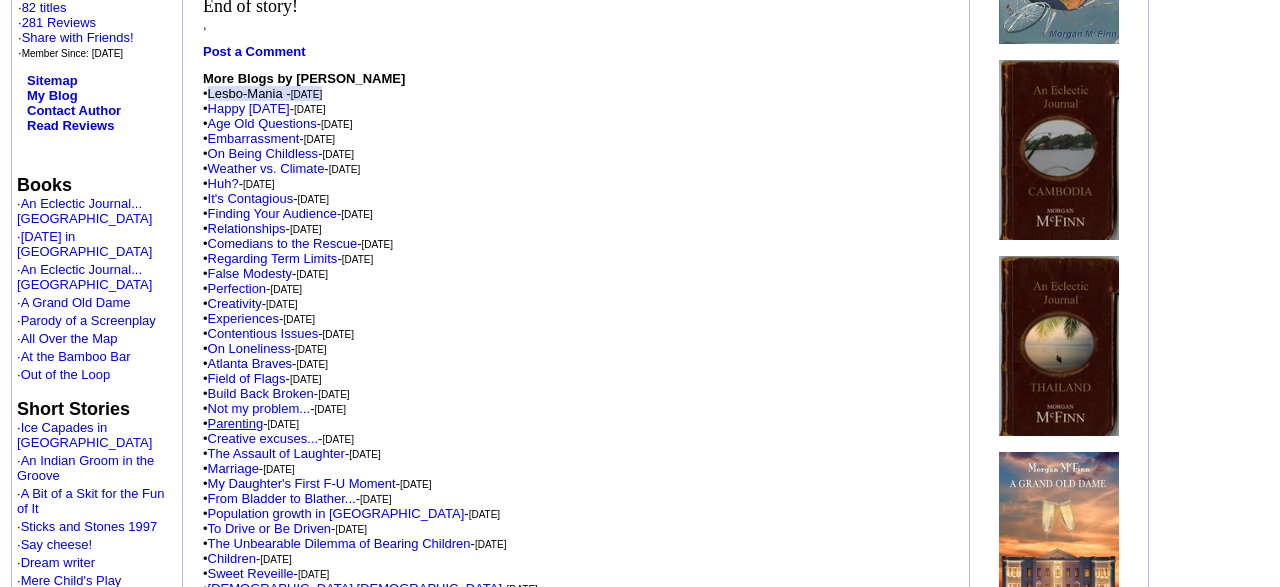 click on "Parenting" at bounding box center (236, 423) 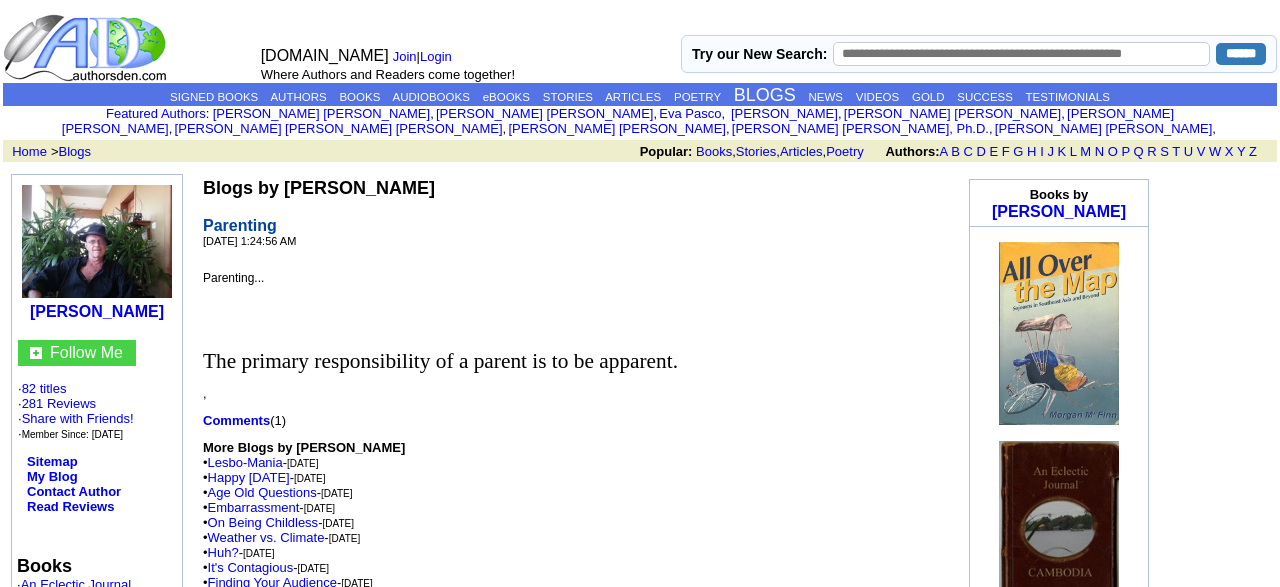 scroll, scrollTop: 0, scrollLeft: 0, axis: both 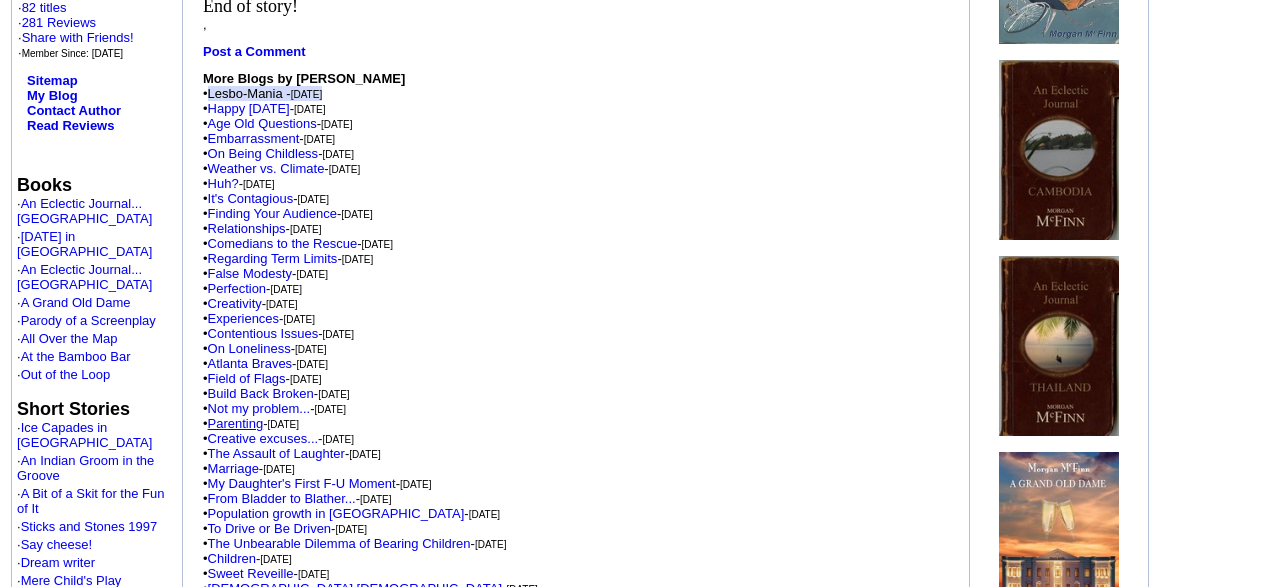 click on "Parenting" at bounding box center (236, 423) 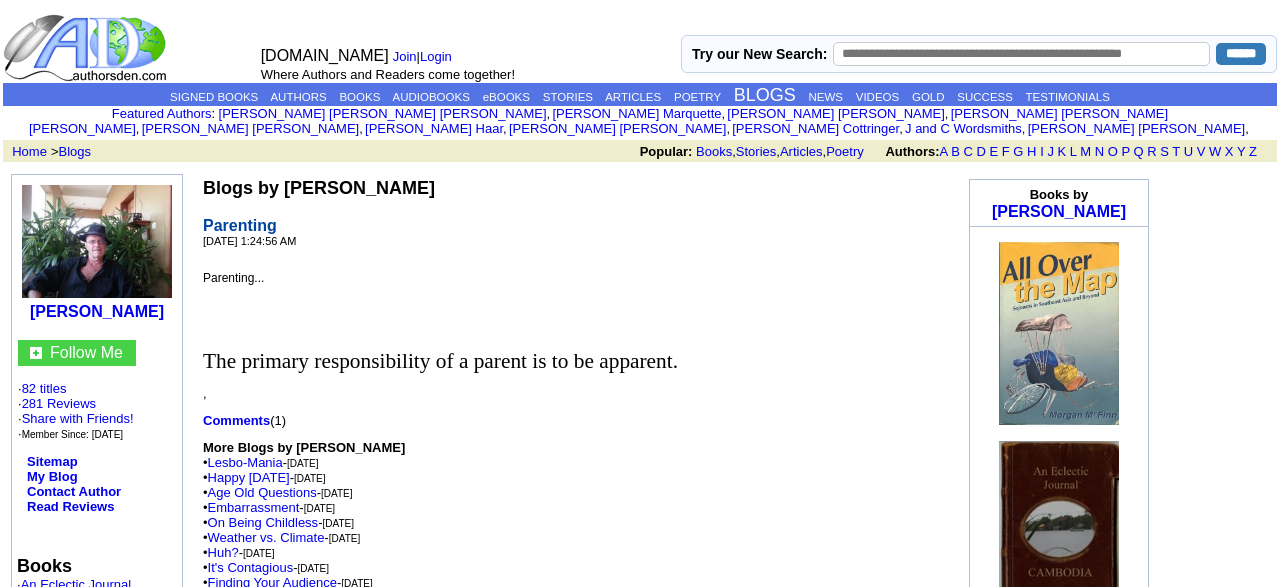 scroll, scrollTop: 0, scrollLeft: 0, axis: both 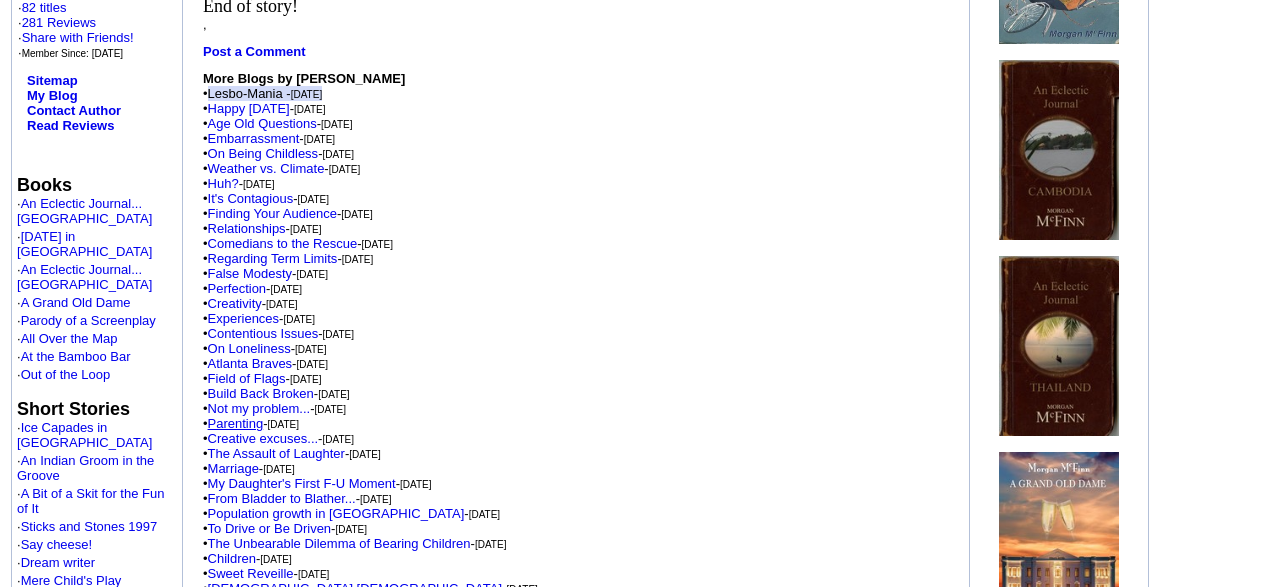 click on "Parenting" at bounding box center [236, 423] 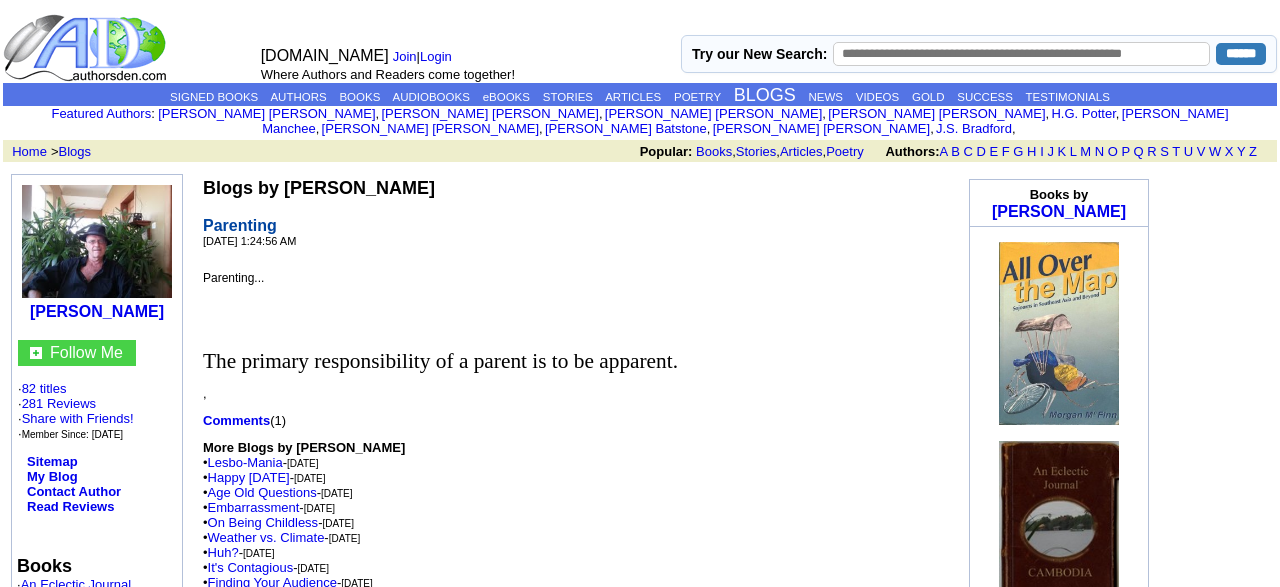 scroll, scrollTop: 0, scrollLeft: 0, axis: both 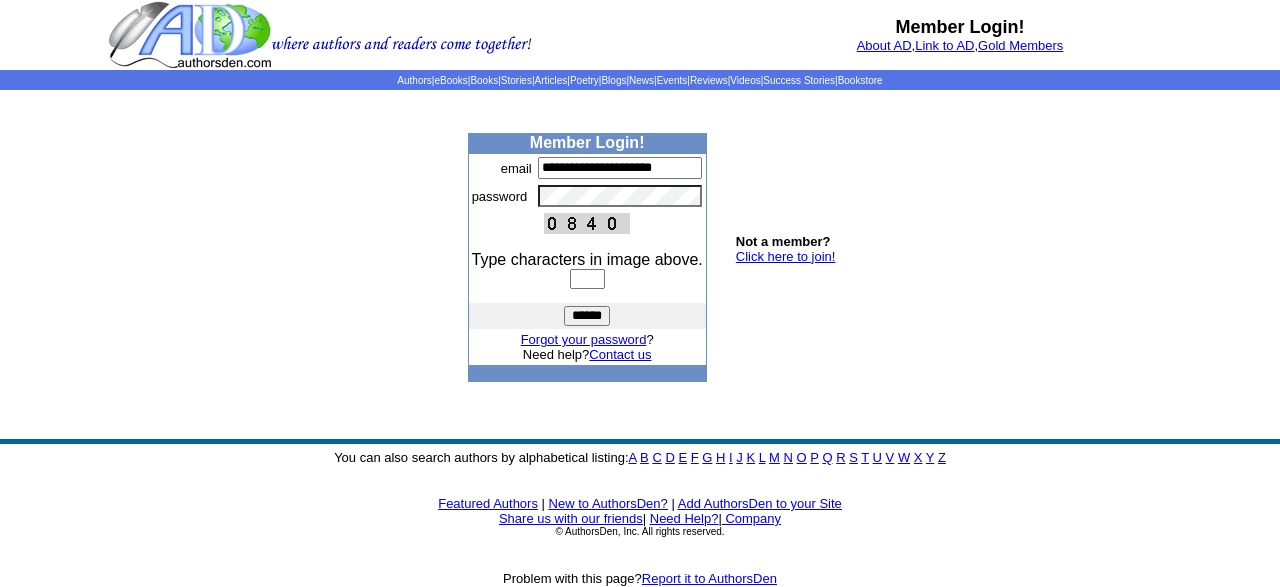 type on "**********" 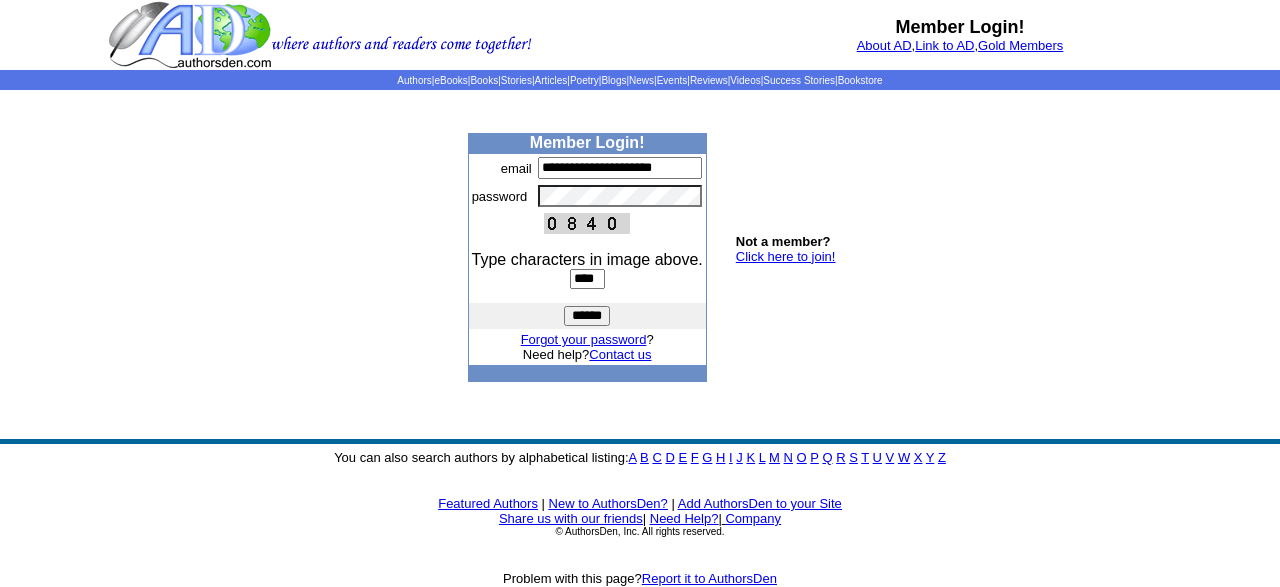 type on "****" 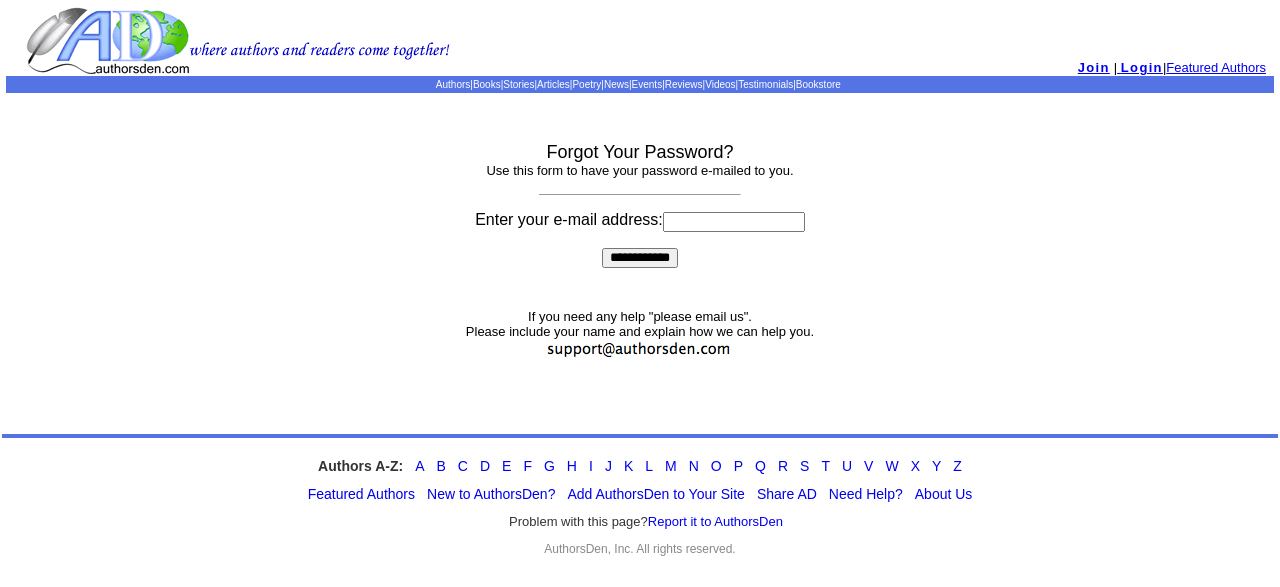 scroll, scrollTop: 0, scrollLeft: 0, axis: both 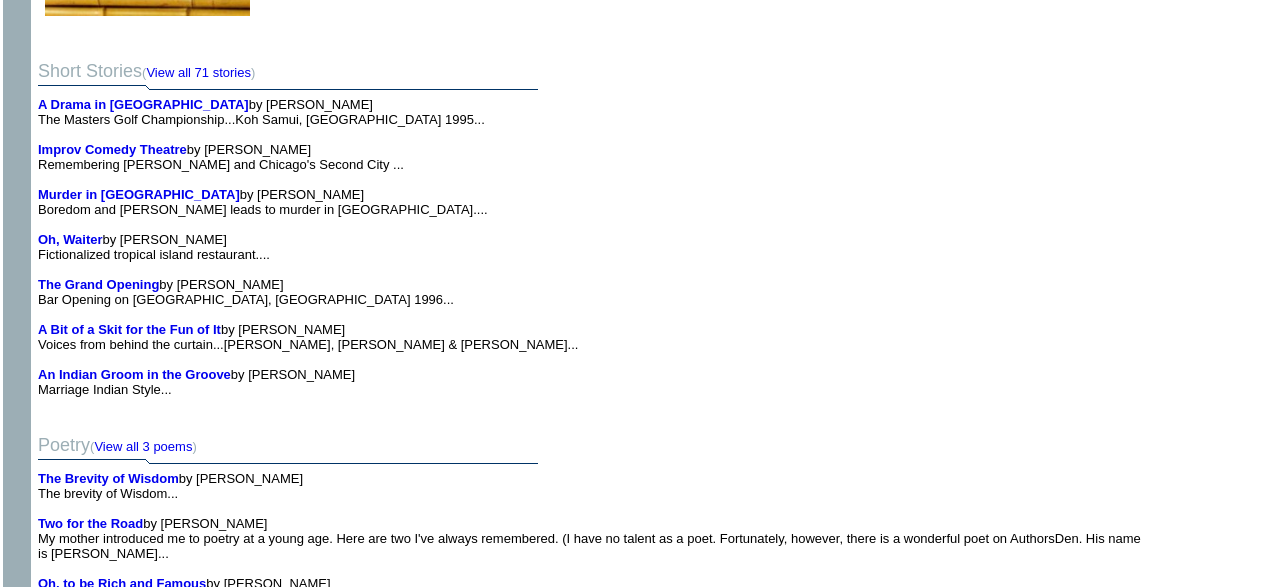 drag, startPoint x: 1273, startPoint y: 581, endPoint x: 991, endPoint y: 499, distance: 293.68008 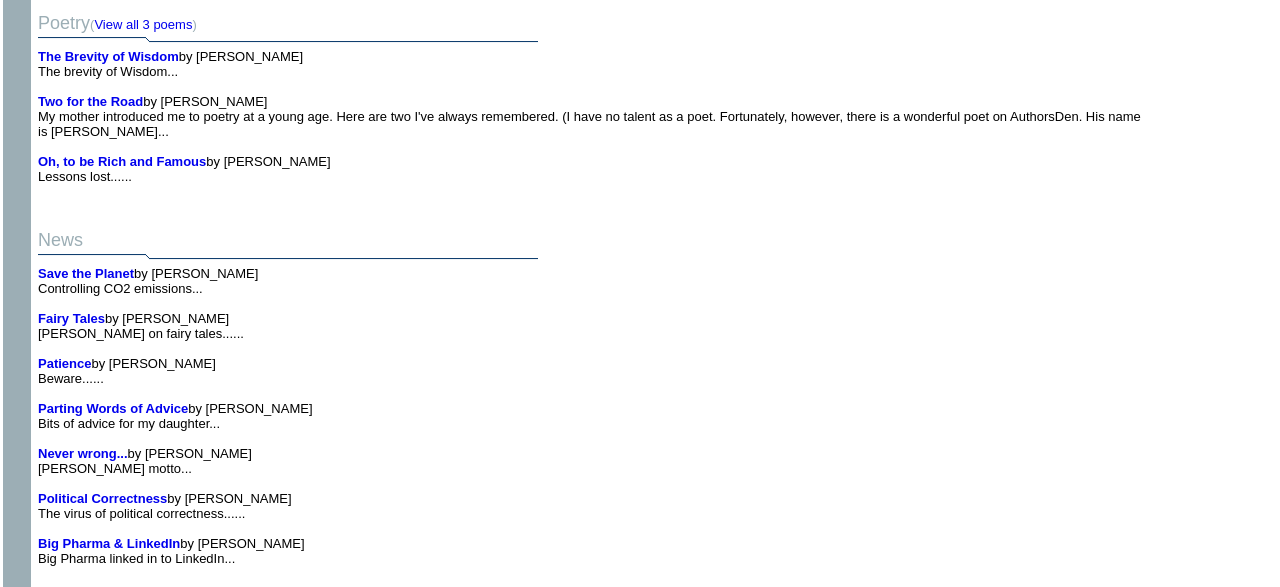scroll, scrollTop: 4192, scrollLeft: 0, axis: vertical 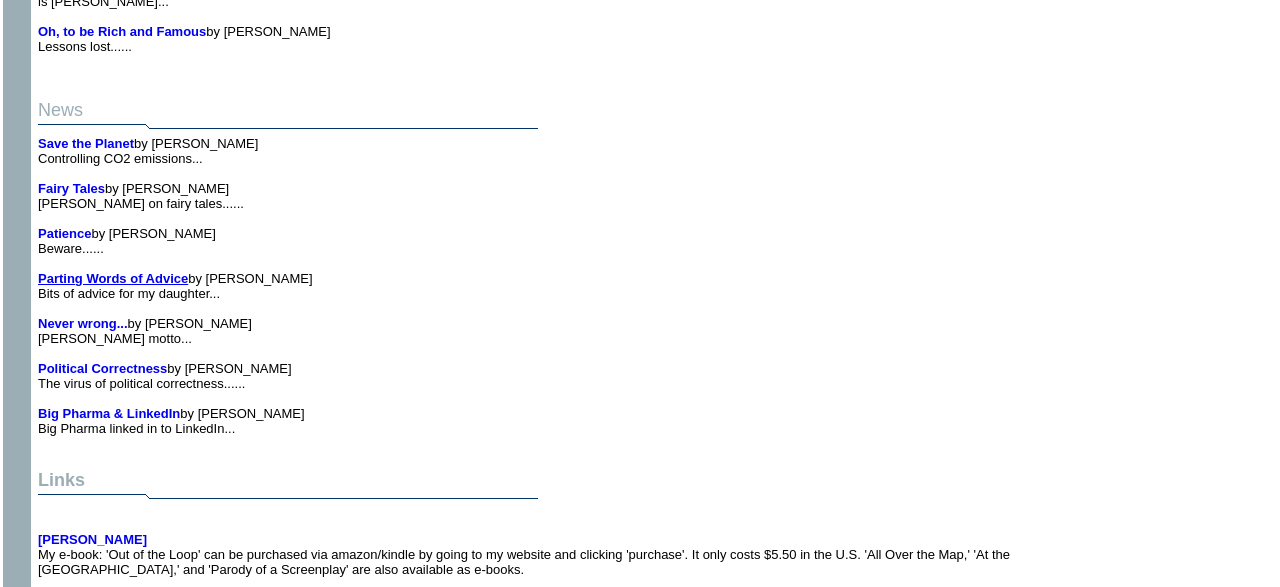 click on "Parting Words of Advice" at bounding box center [113, 278] 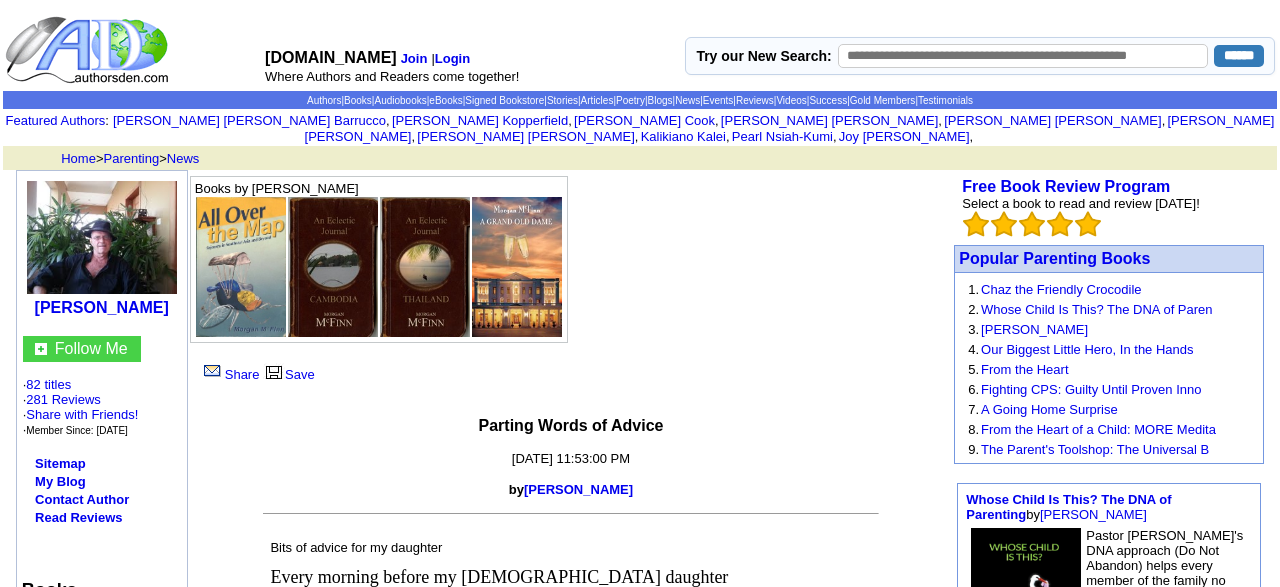 scroll, scrollTop: 0, scrollLeft: 0, axis: both 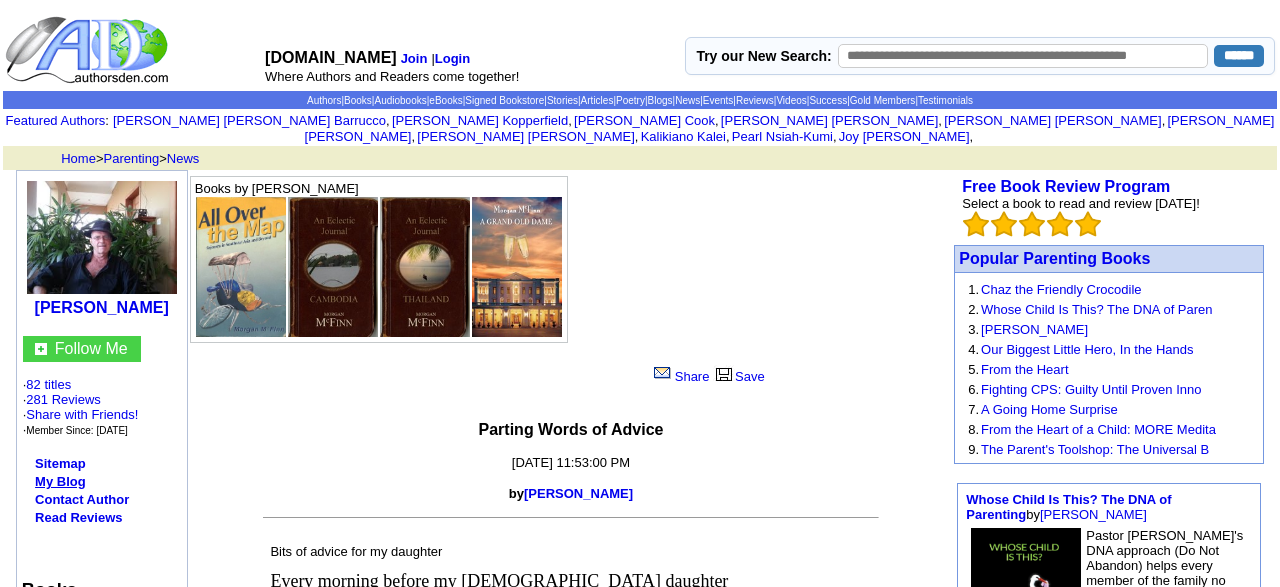 click on "My Blog" 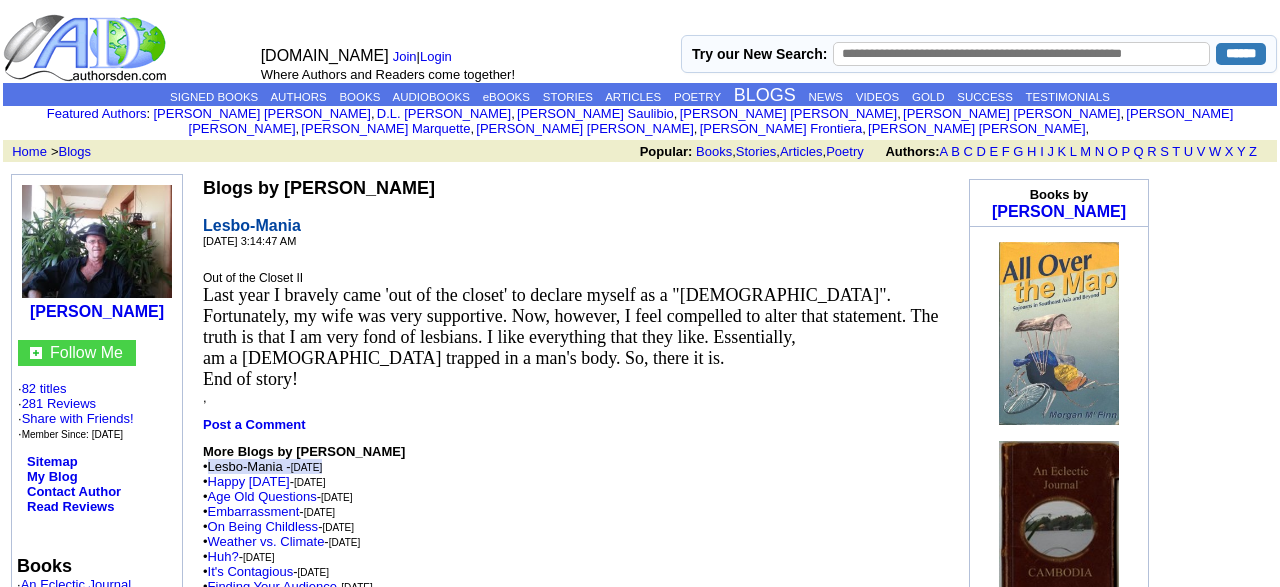 scroll, scrollTop: 0, scrollLeft: 0, axis: both 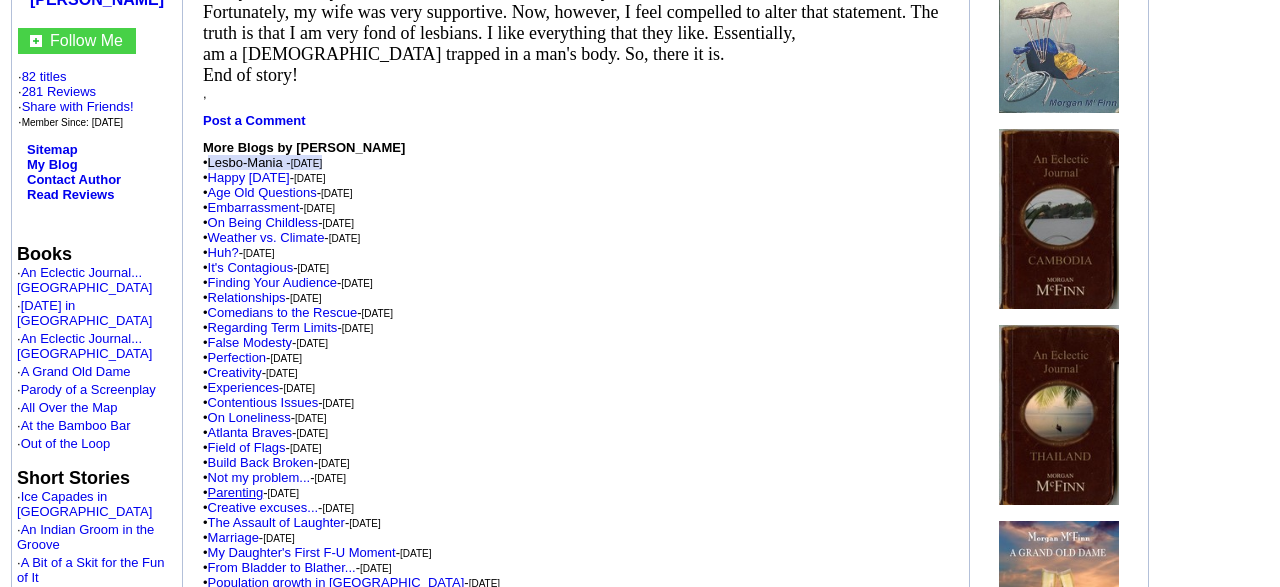 click on "Parenting" at bounding box center (236, 492) 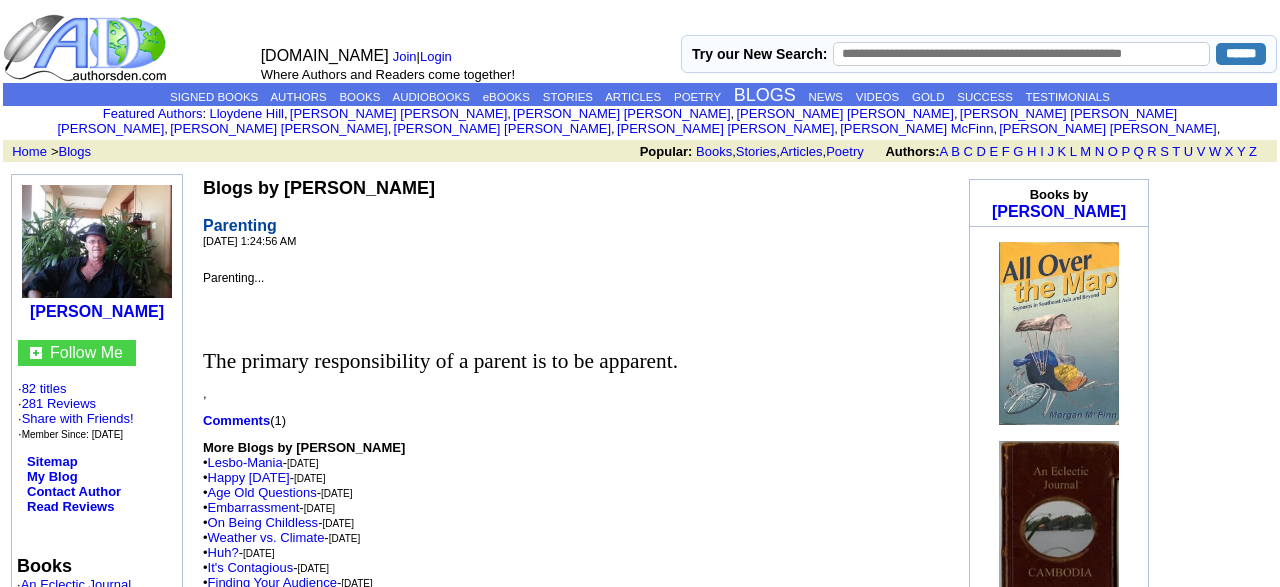 scroll, scrollTop: 0, scrollLeft: 0, axis: both 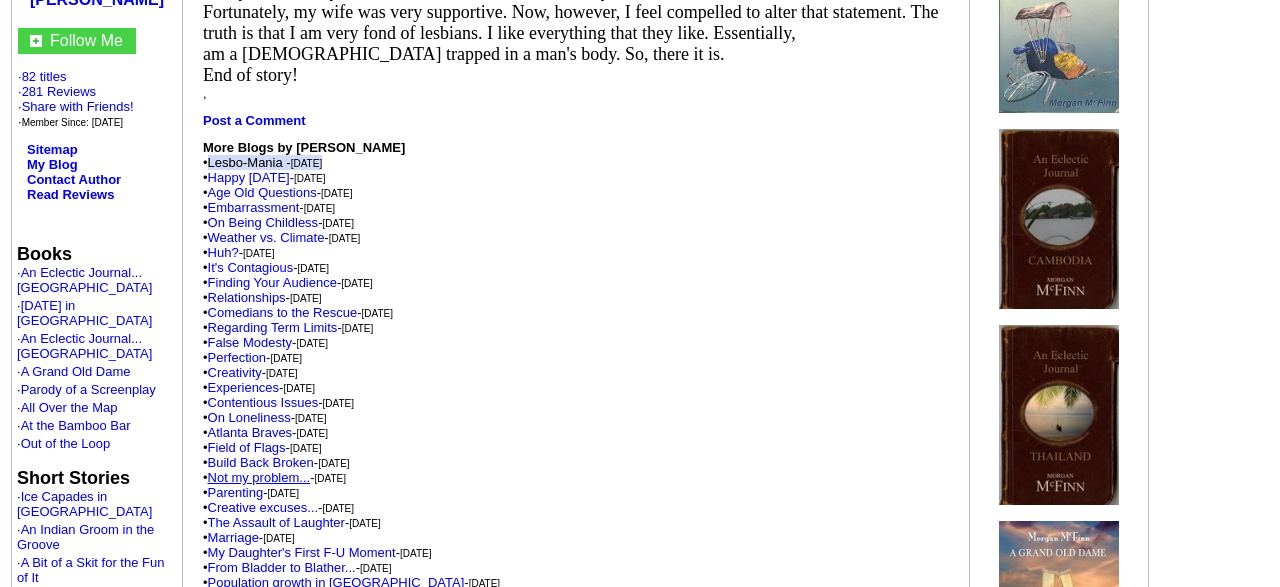 click on "Not my problem..." at bounding box center (259, 477) 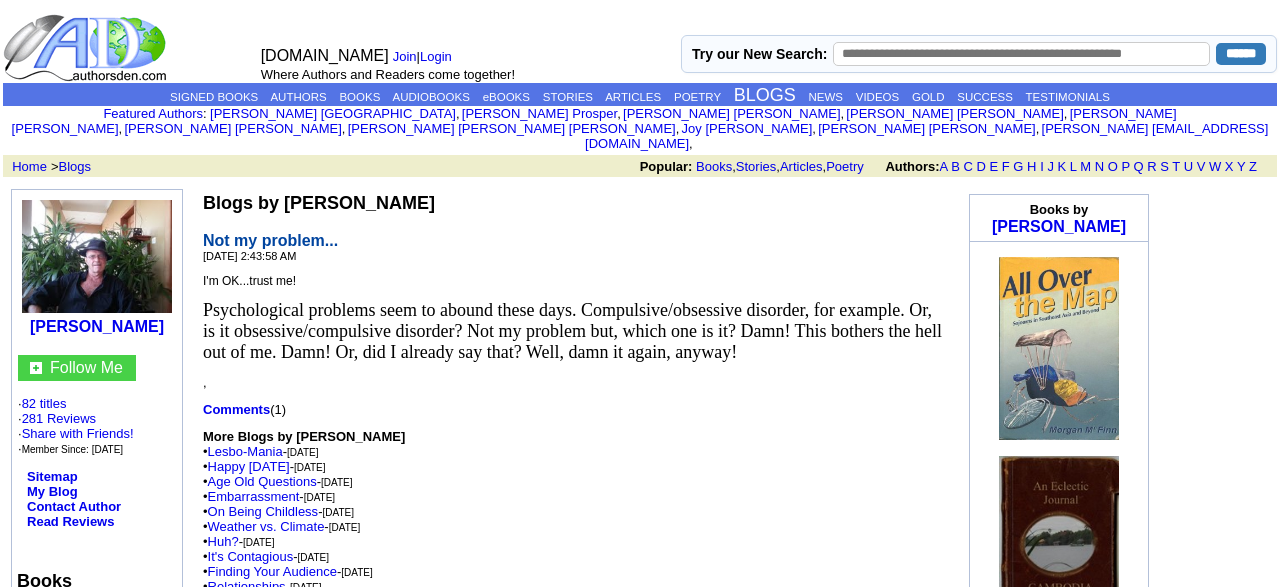 scroll, scrollTop: 0, scrollLeft: 0, axis: both 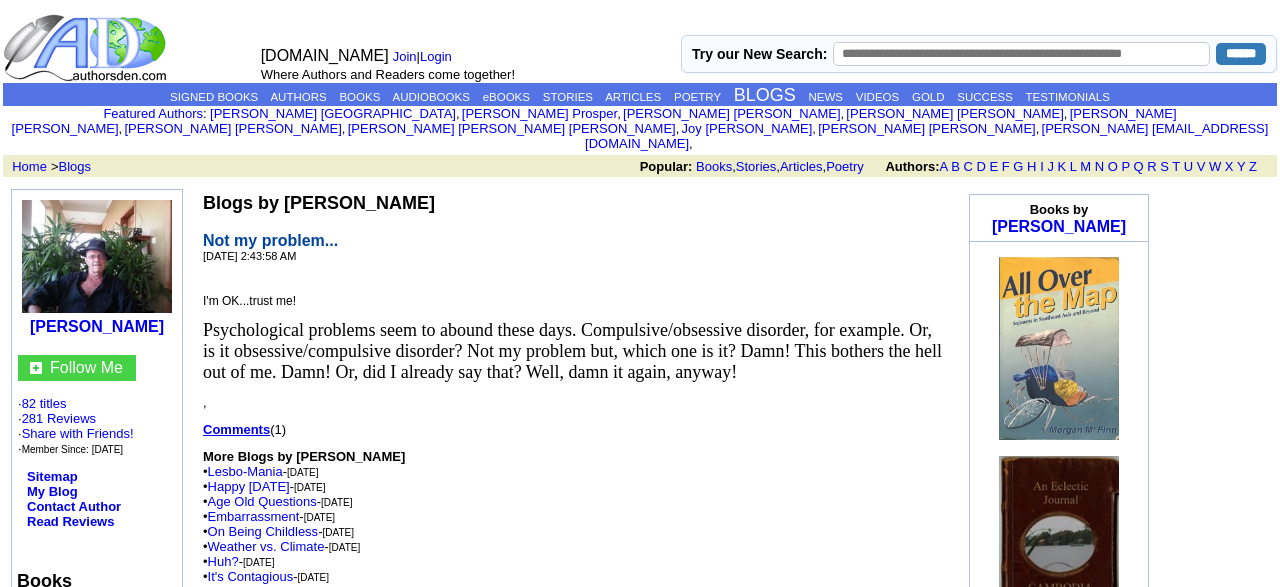 click on "Comments" at bounding box center [236, 429] 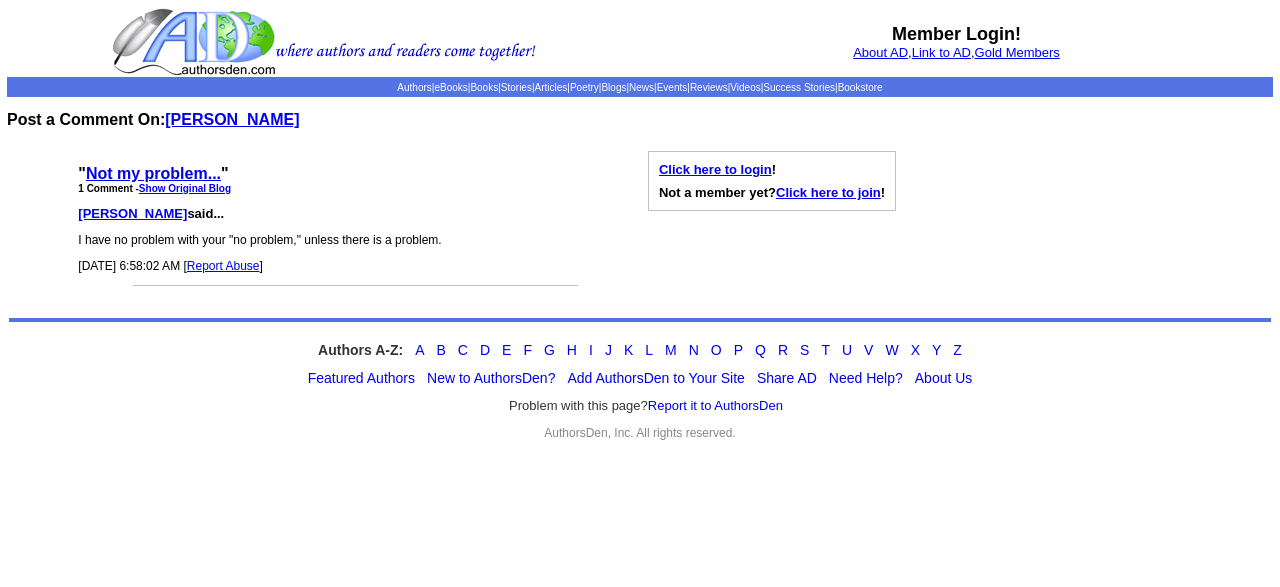 scroll, scrollTop: 0, scrollLeft: 0, axis: both 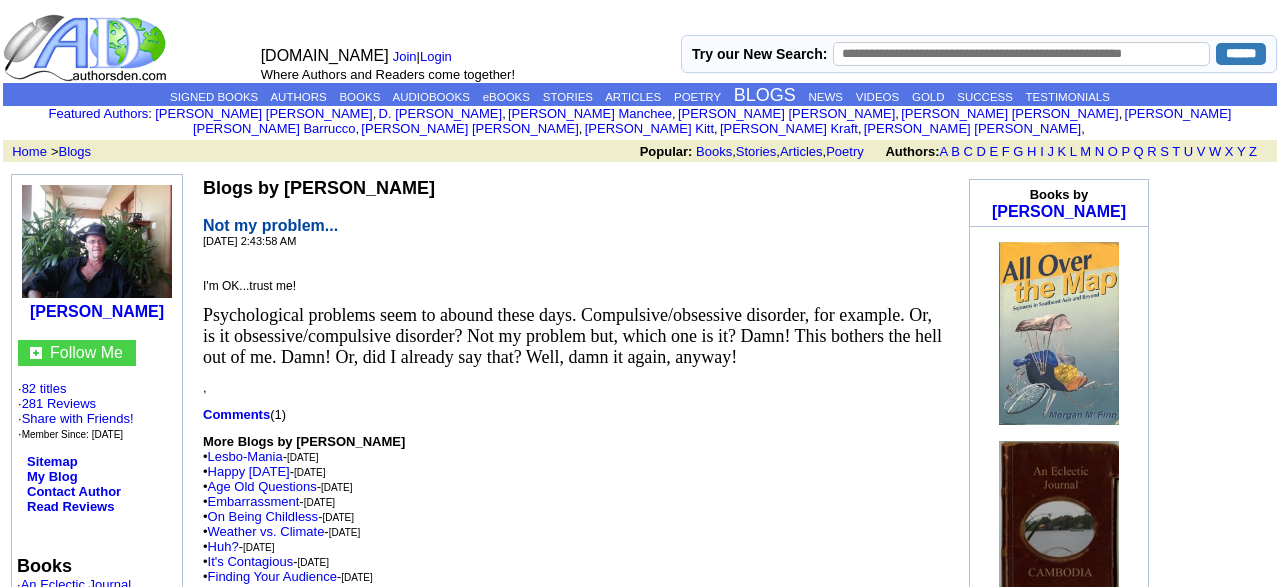 click on "Not my problem..." at bounding box center (270, 225) 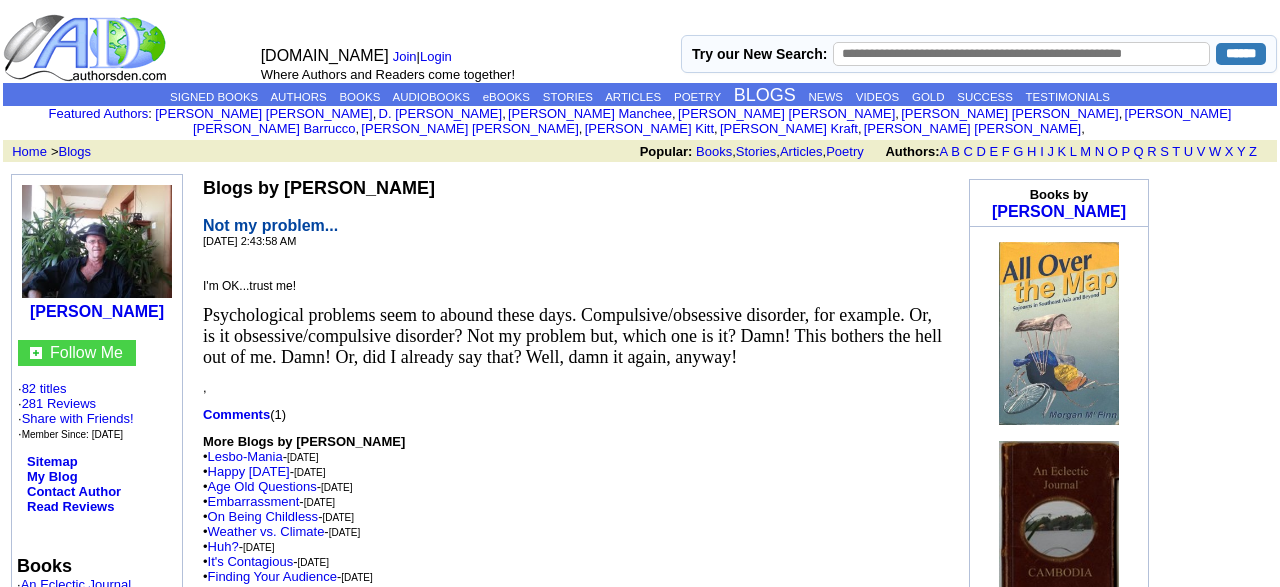 copy on "Not my problem... [DATE] 2:43:58 AM
I'm OK...trust me! Psychological  problems seem to abound these days. Compulsive/obsessive disorder, for  example. Or, is it obsessive/compulsive disorder? Not my problem but,  which one is it? Damn! This bothers the hell out of me. Damn! Or, did I  already say that? Well, damn it again, anyway! ," 